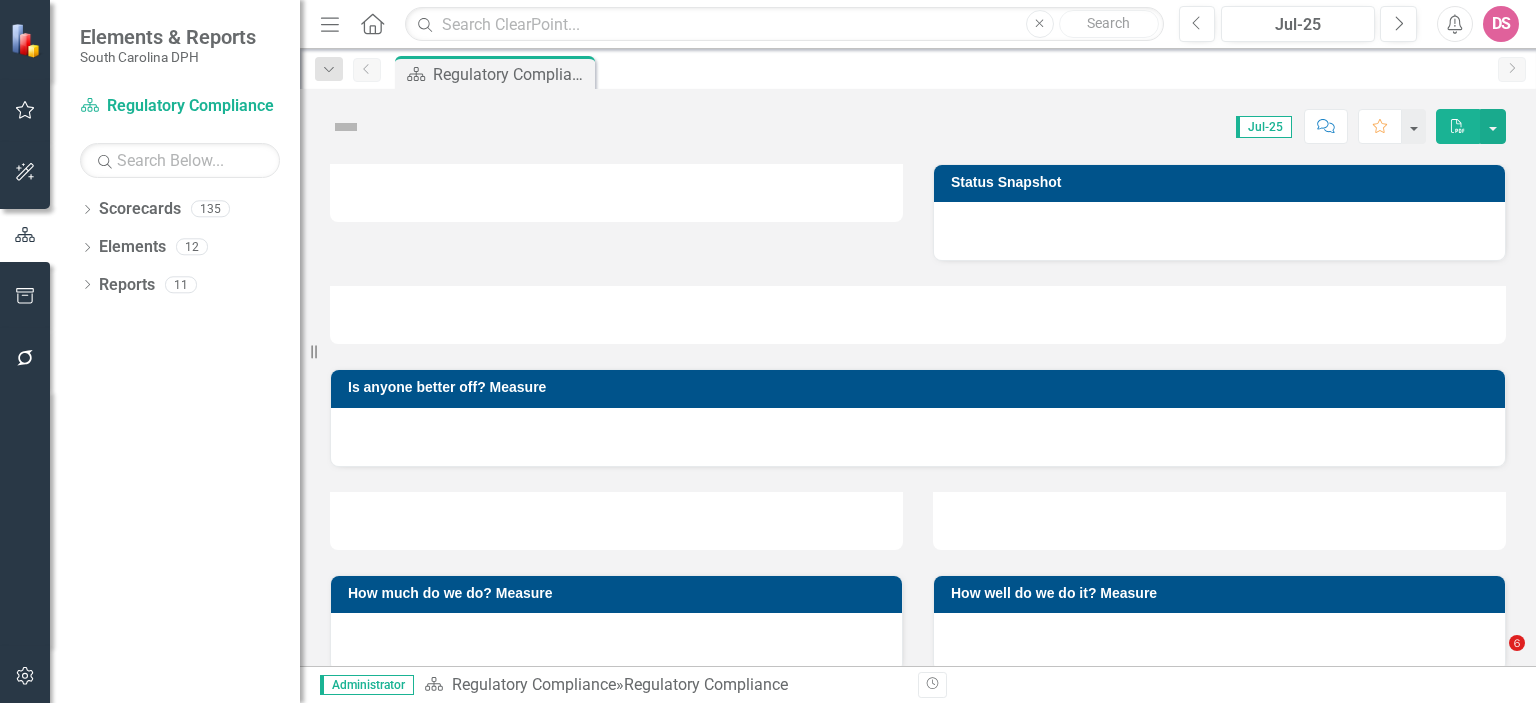 scroll, scrollTop: 0, scrollLeft: 0, axis: both 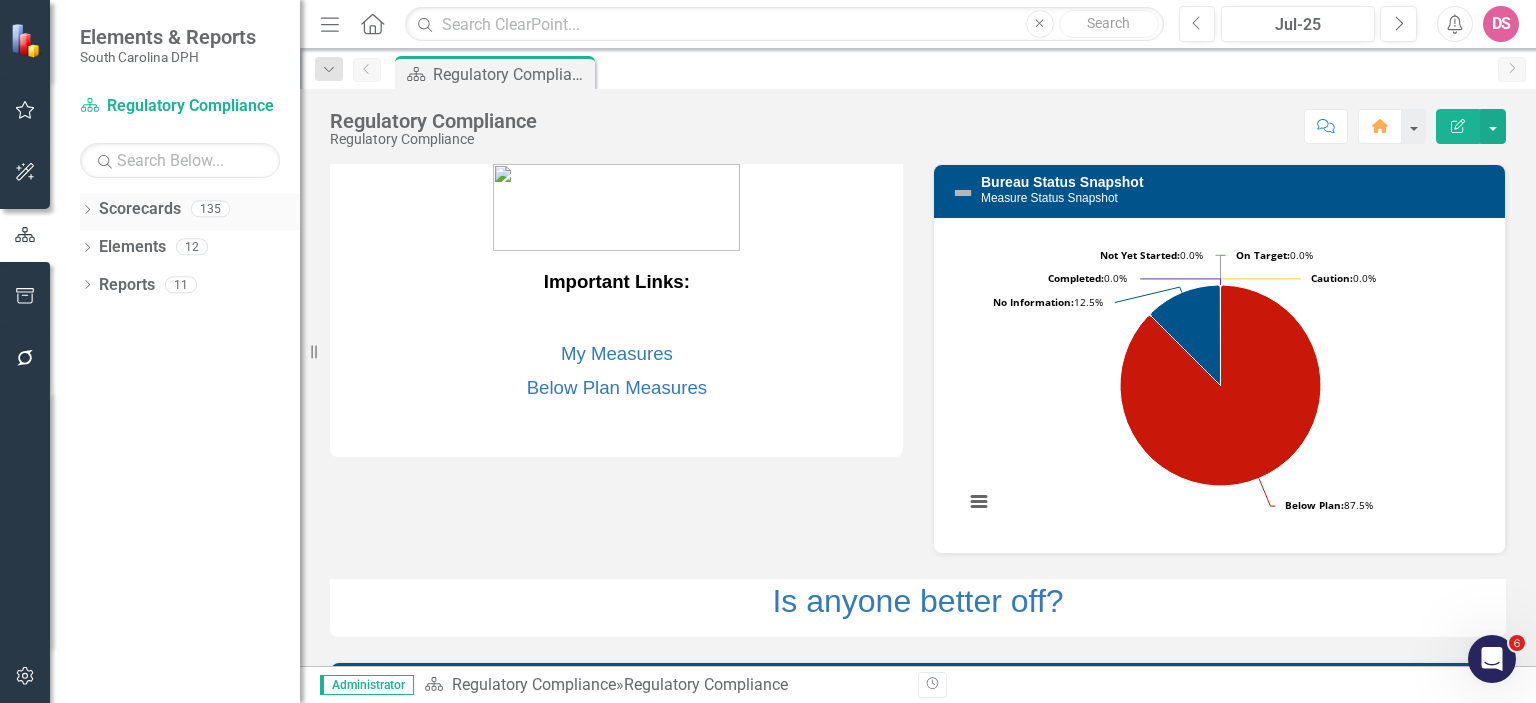 click on "Dropdown" 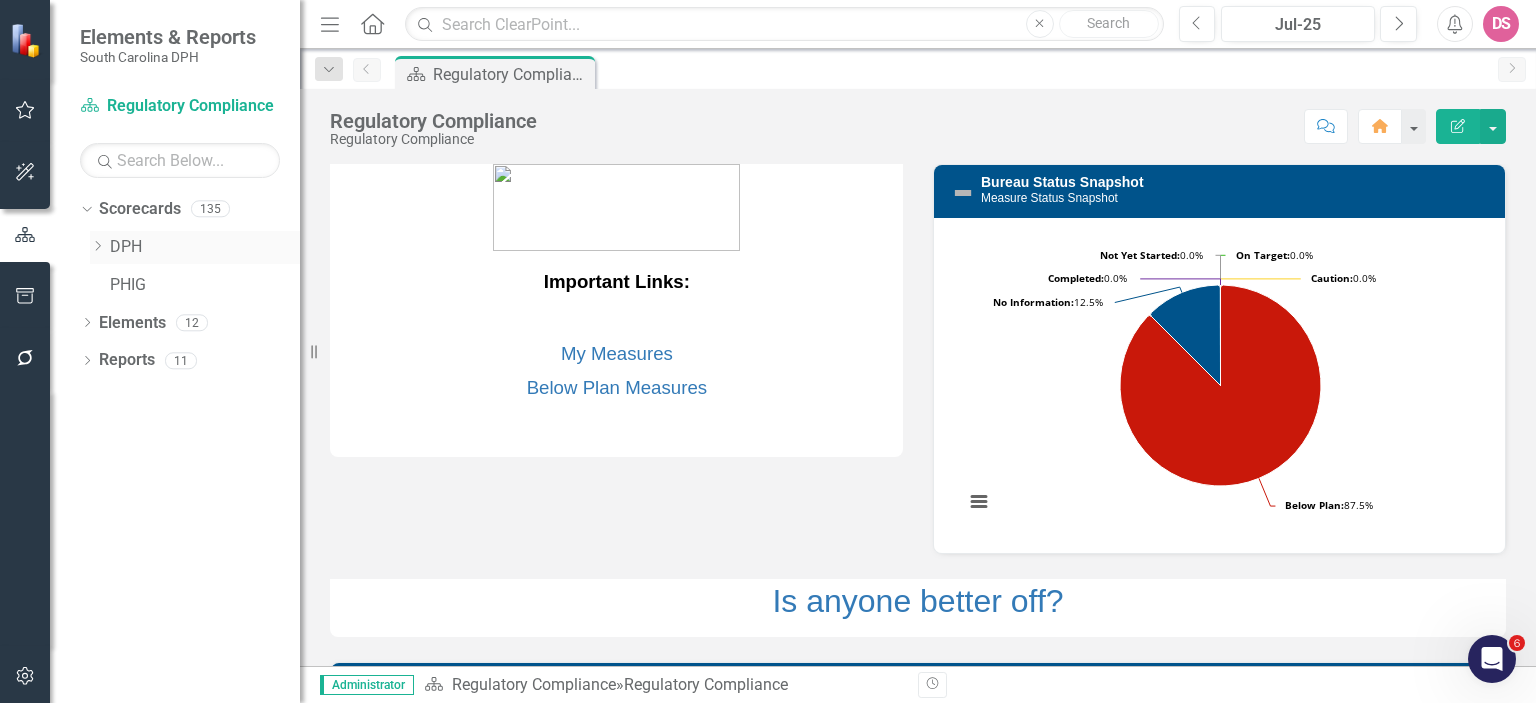 click on "Dropdown" 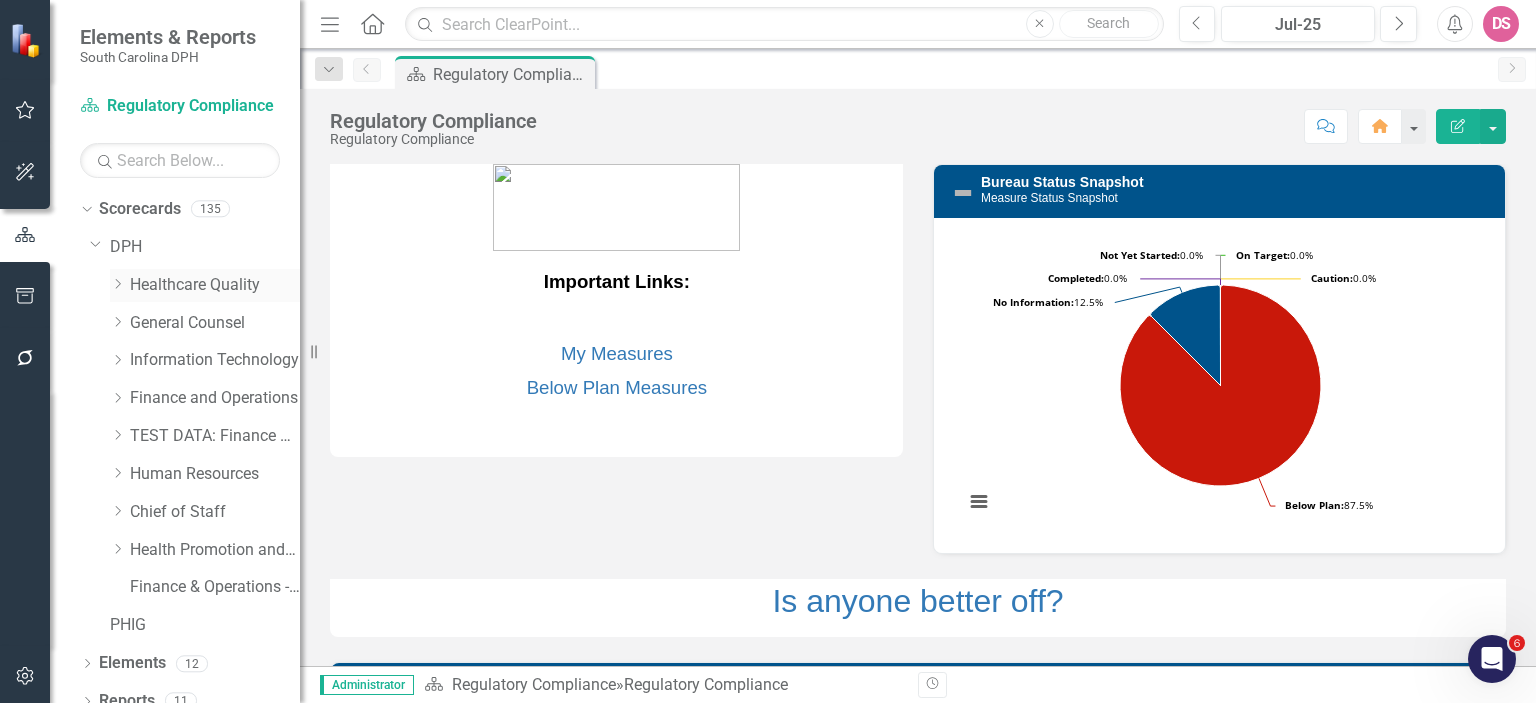 click on "Healthcare Quality" at bounding box center (215, 285) 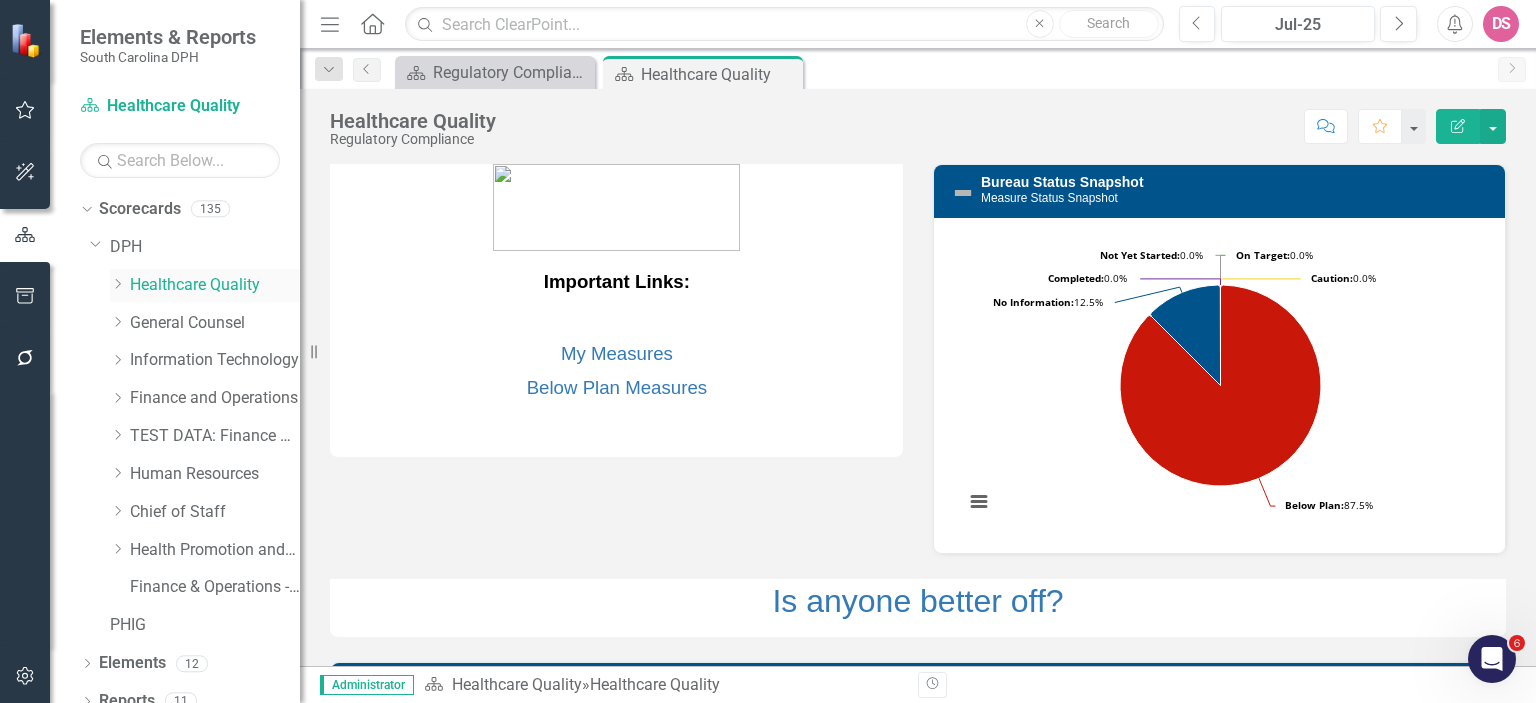 click on "Dropdown" 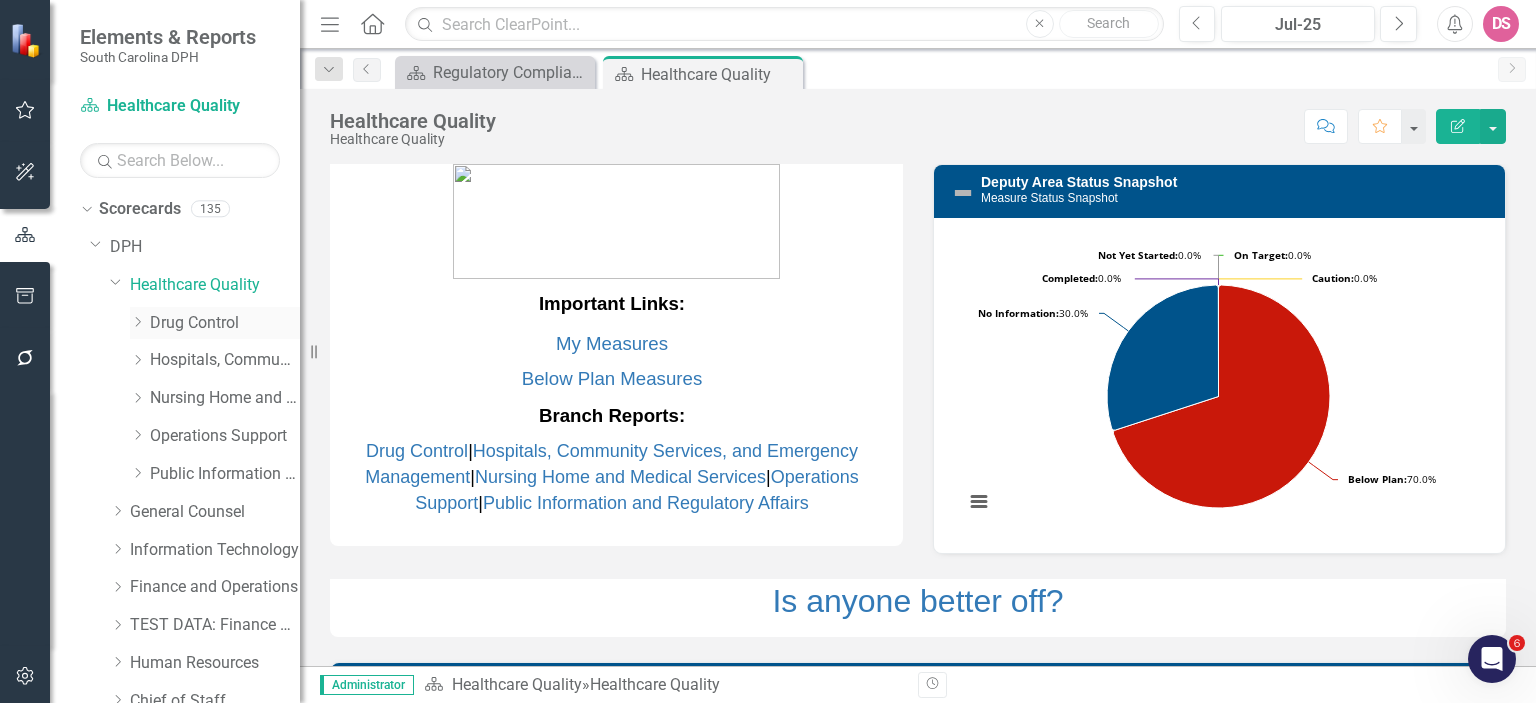 click on "Drug Control" at bounding box center (225, 323) 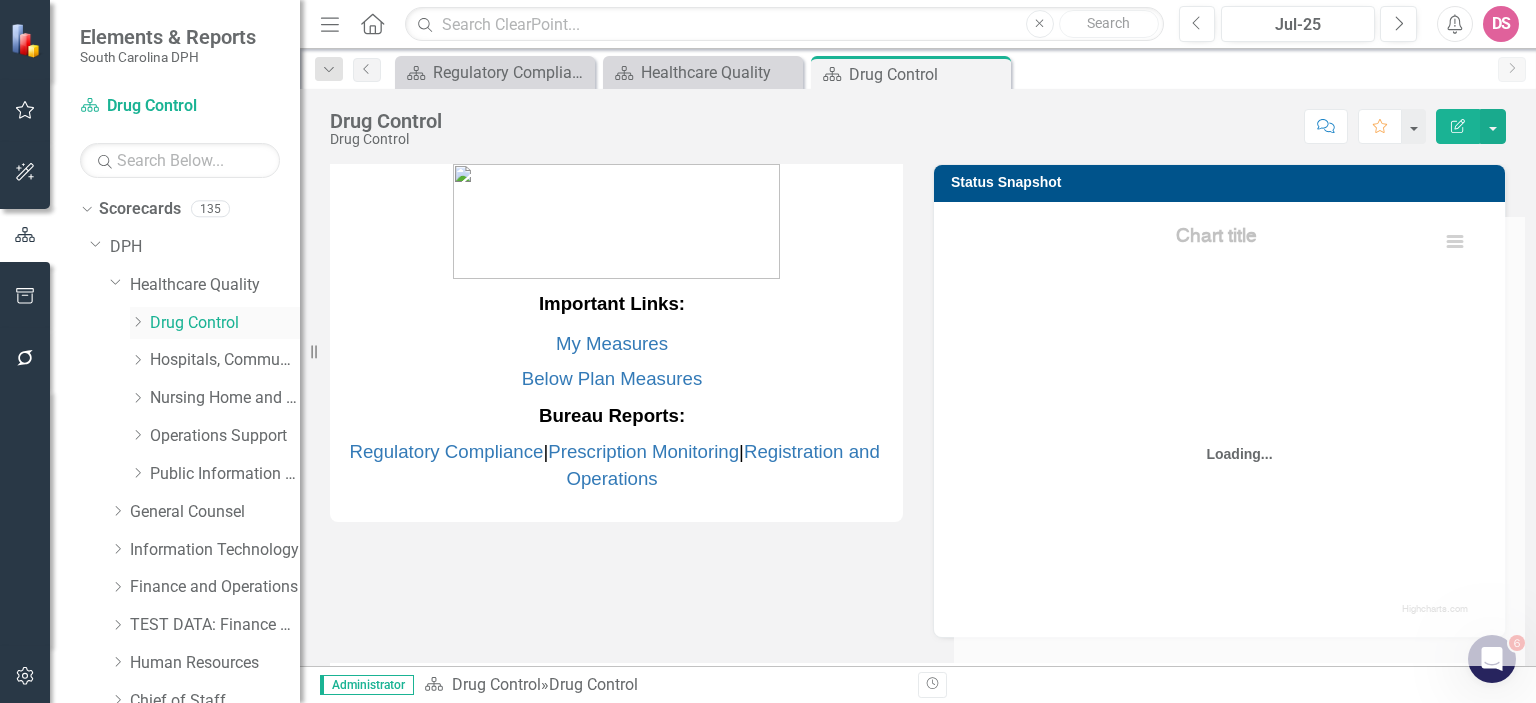 click on "Dropdown" 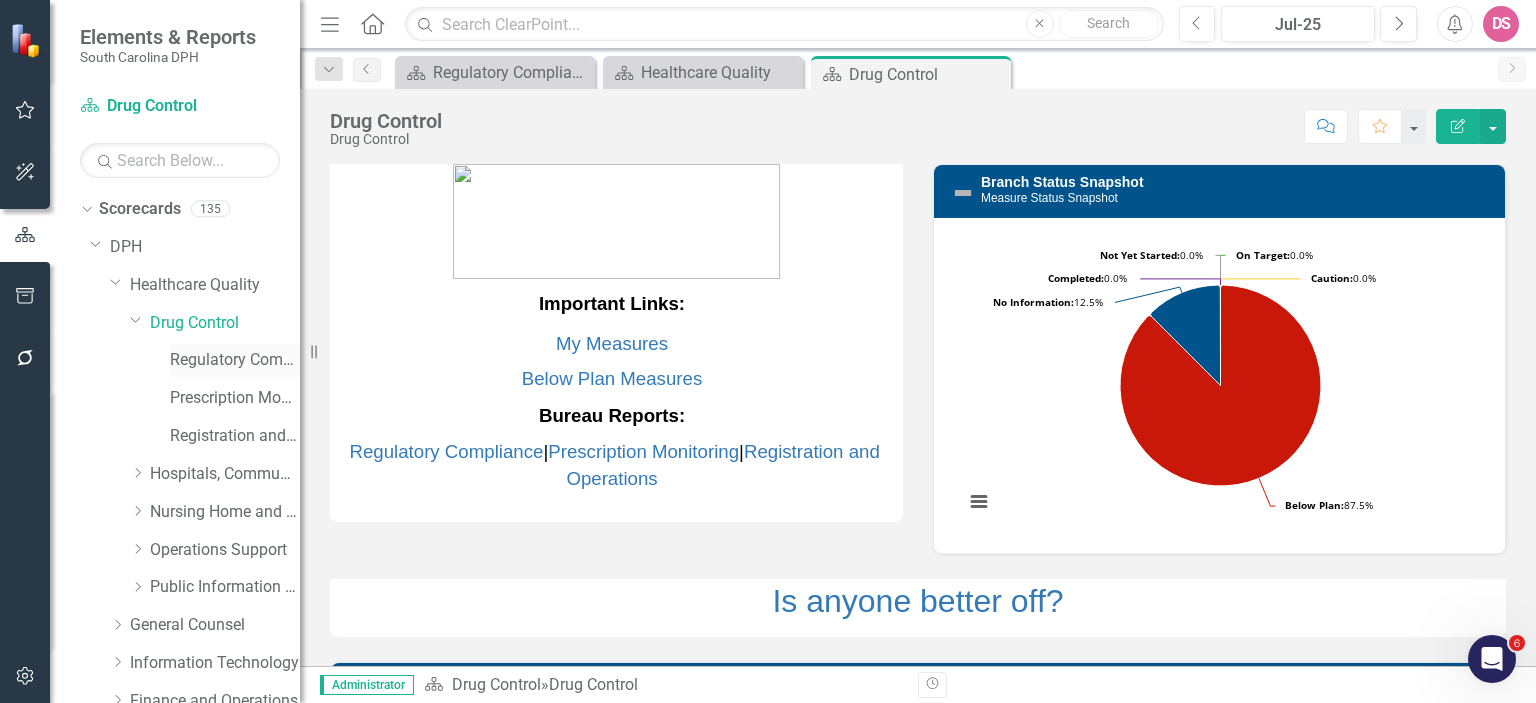 click on "Regulatory Compliance" at bounding box center (235, 360) 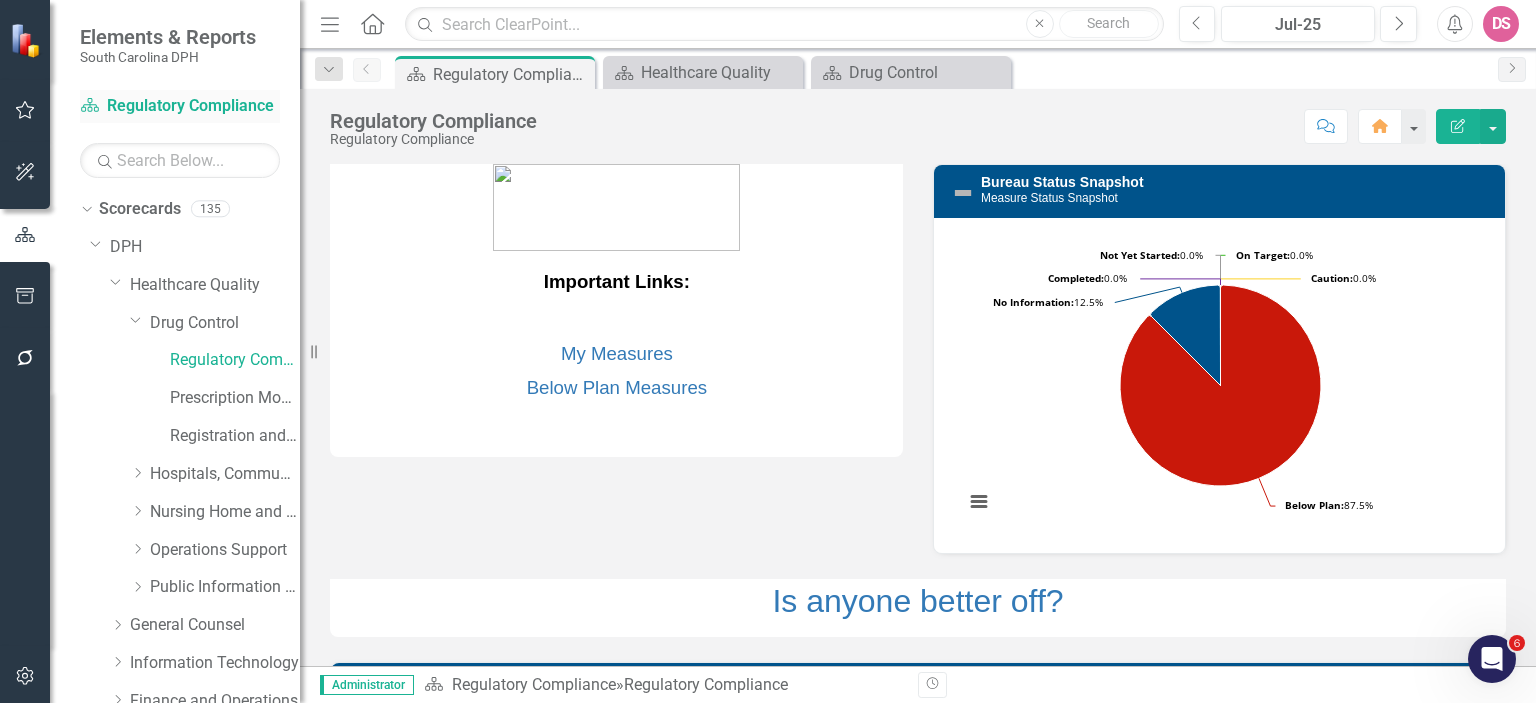 click on "Scorecard Regulatory Compliance" at bounding box center (180, 106) 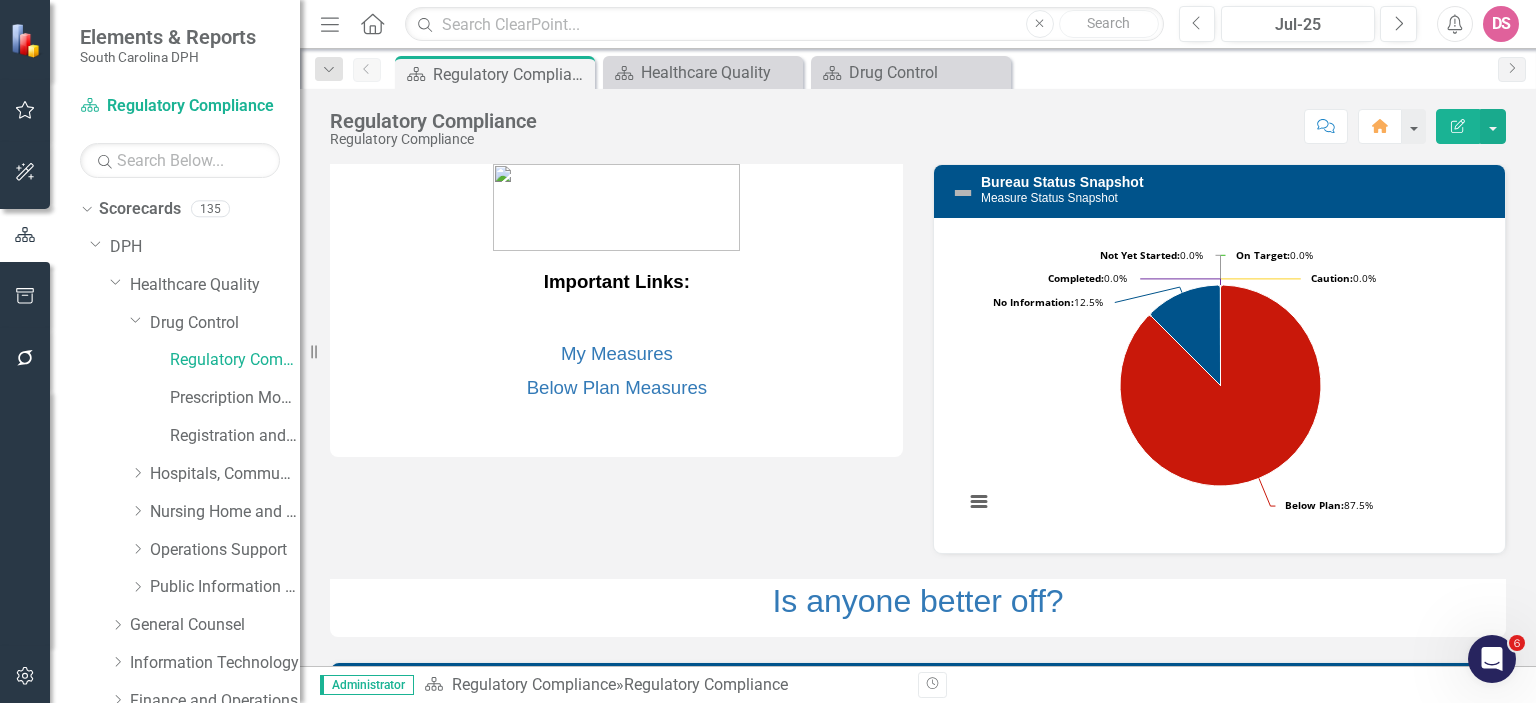 click on "Edit Report" 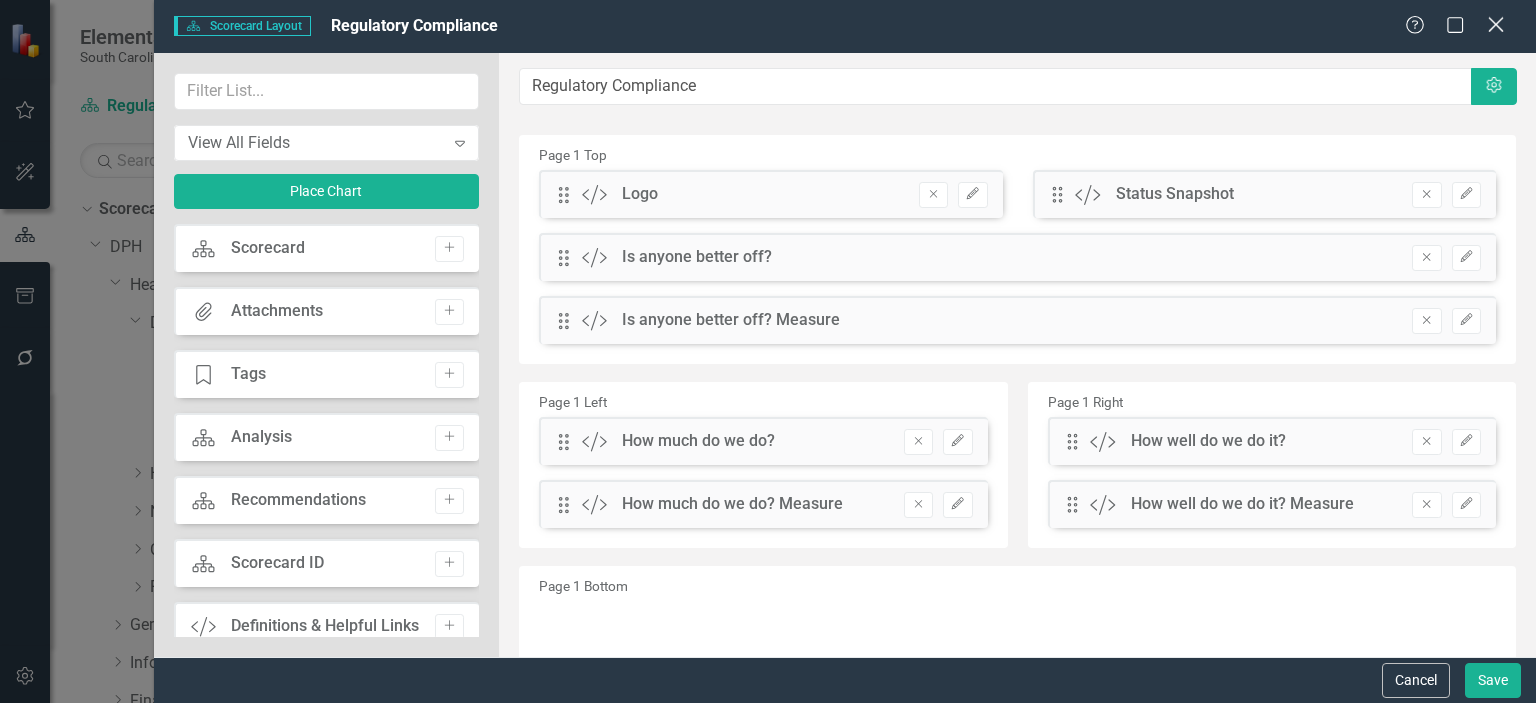 click 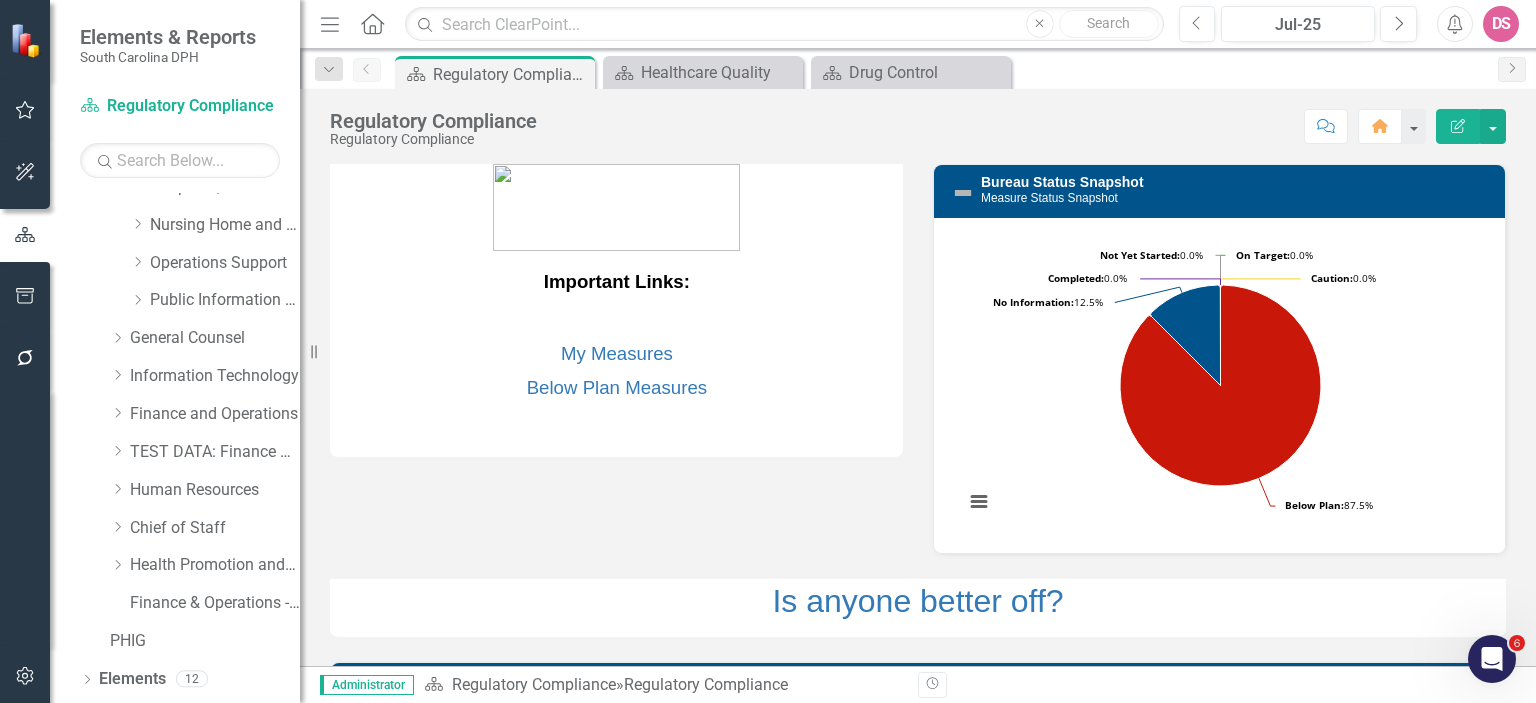scroll, scrollTop: 322, scrollLeft: 0, axis: vertical 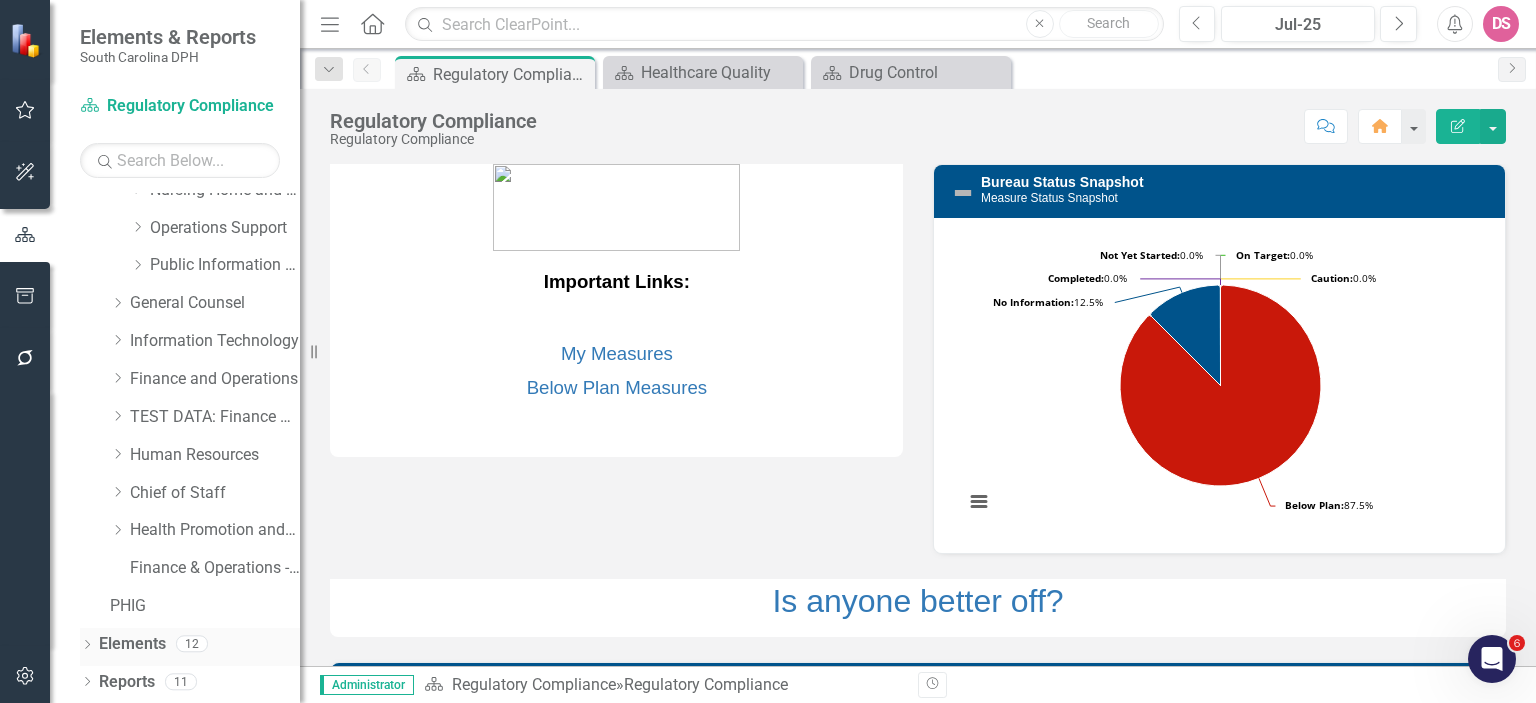 click on "Dropdown" 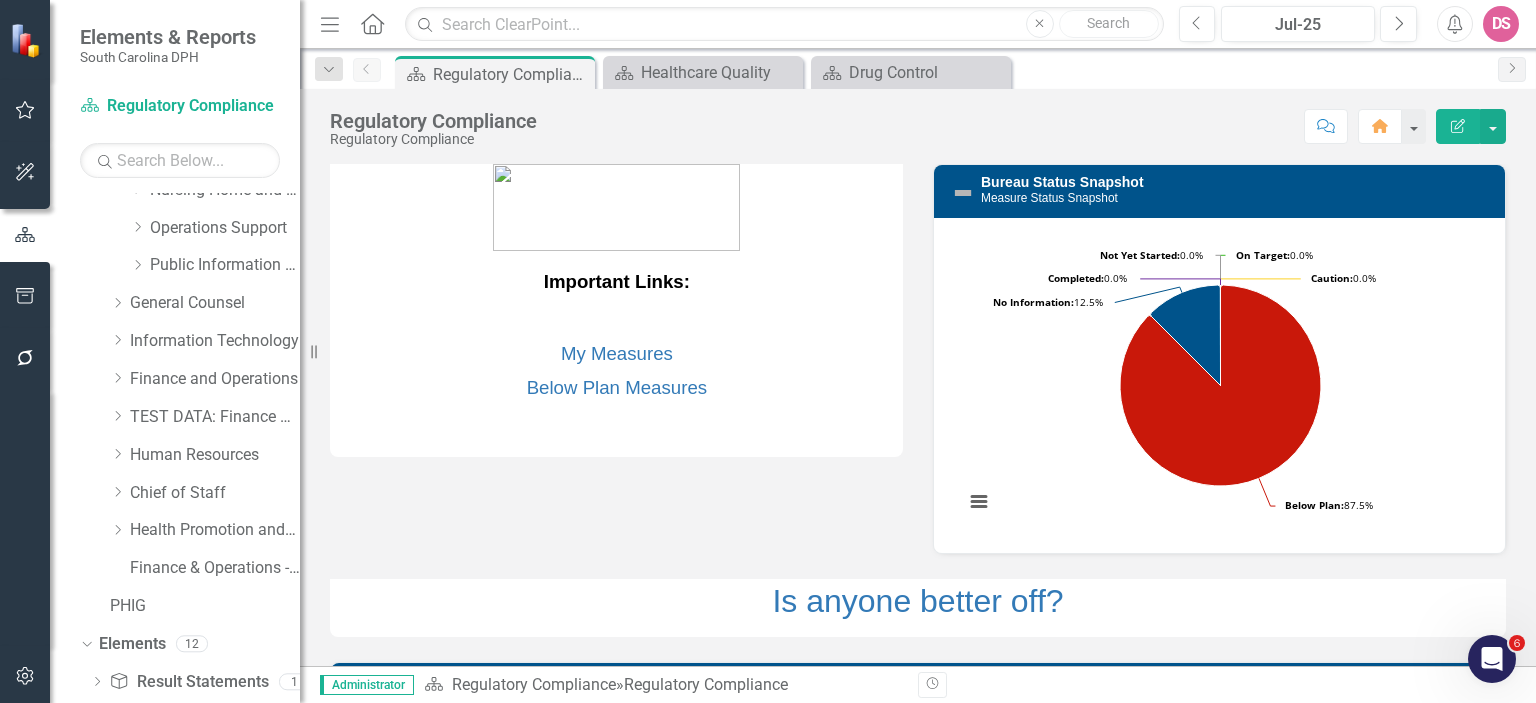 scroll, scrollTop: 436, scrollLeft: 0, axis: vertical 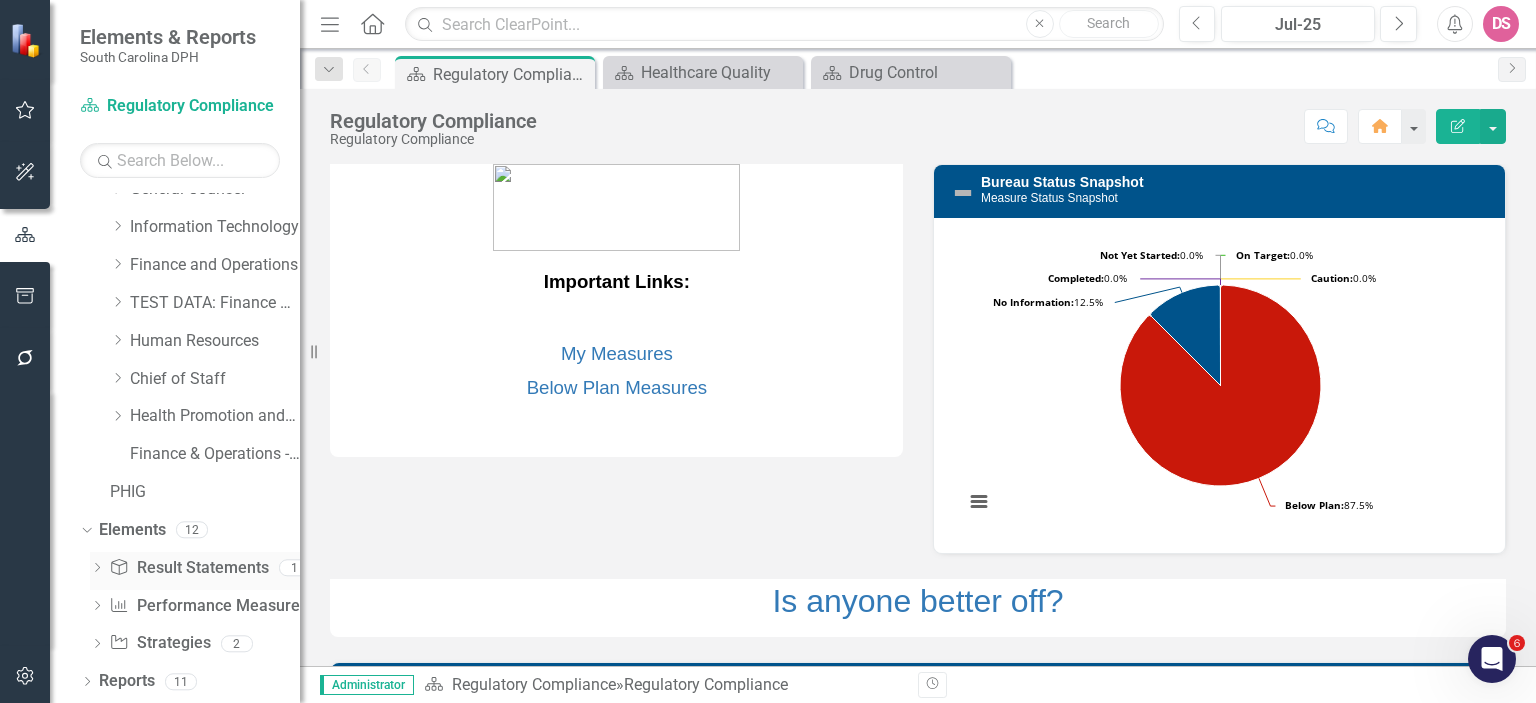 click on "Result Statement Result Statements" at bounding box center (188, 568) 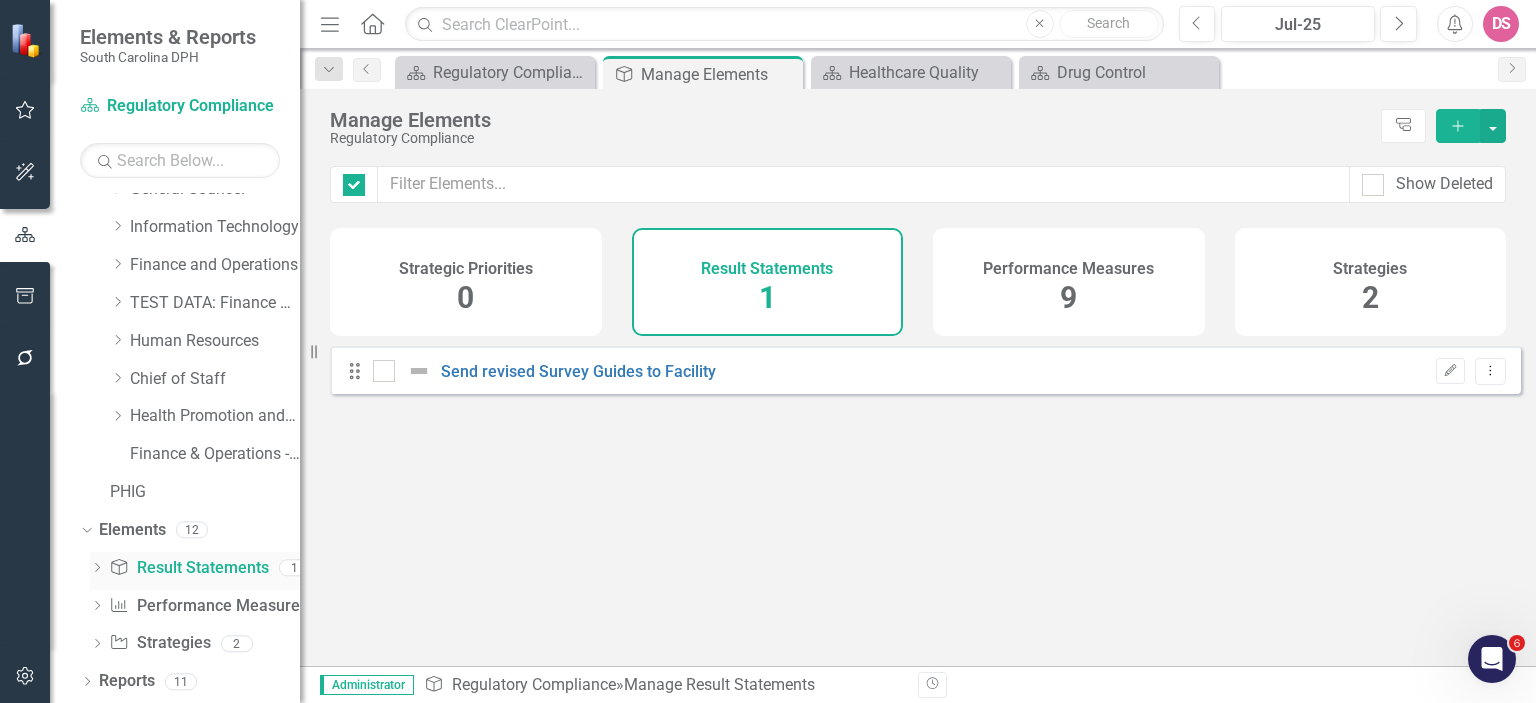 checkbox on "false" 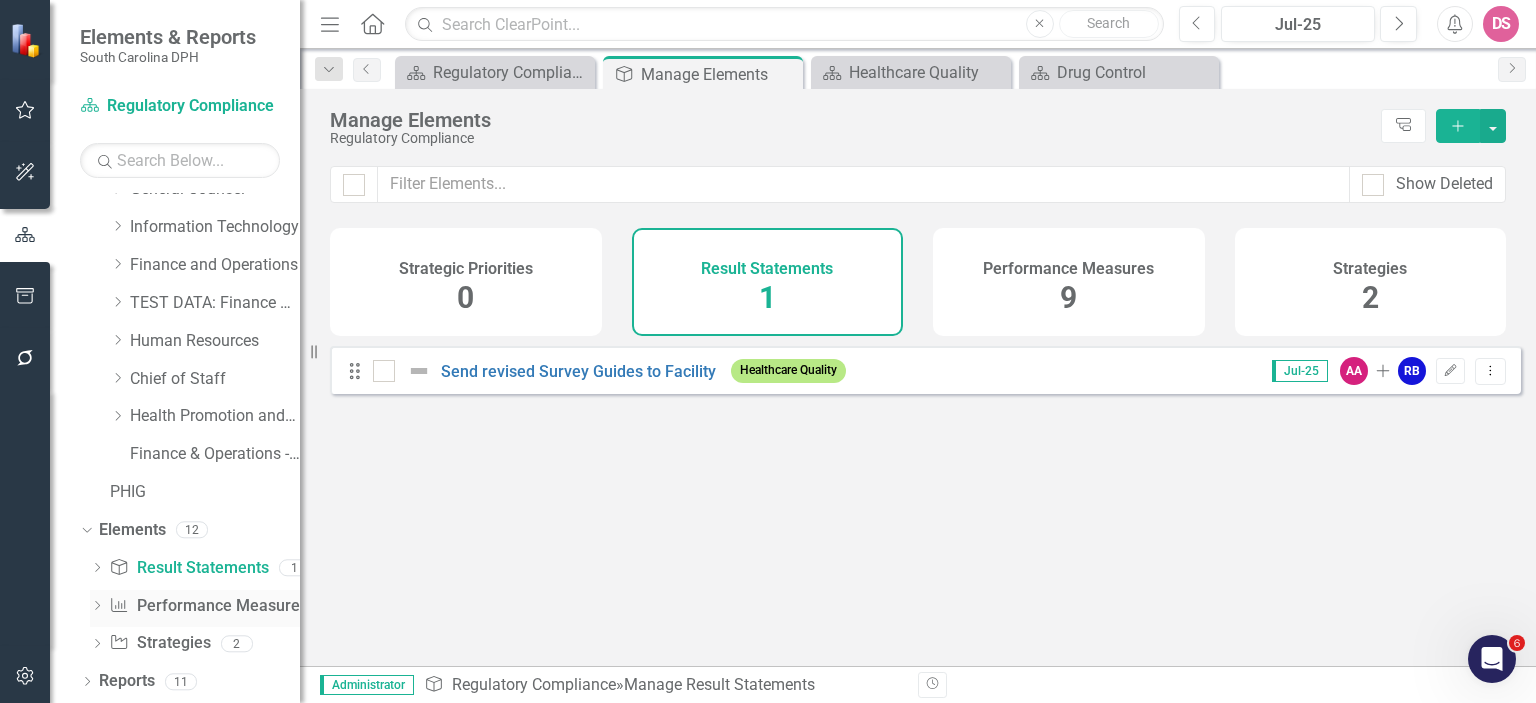 click on "Performance Measure Performance Measures" at bounding box center [208, 606] 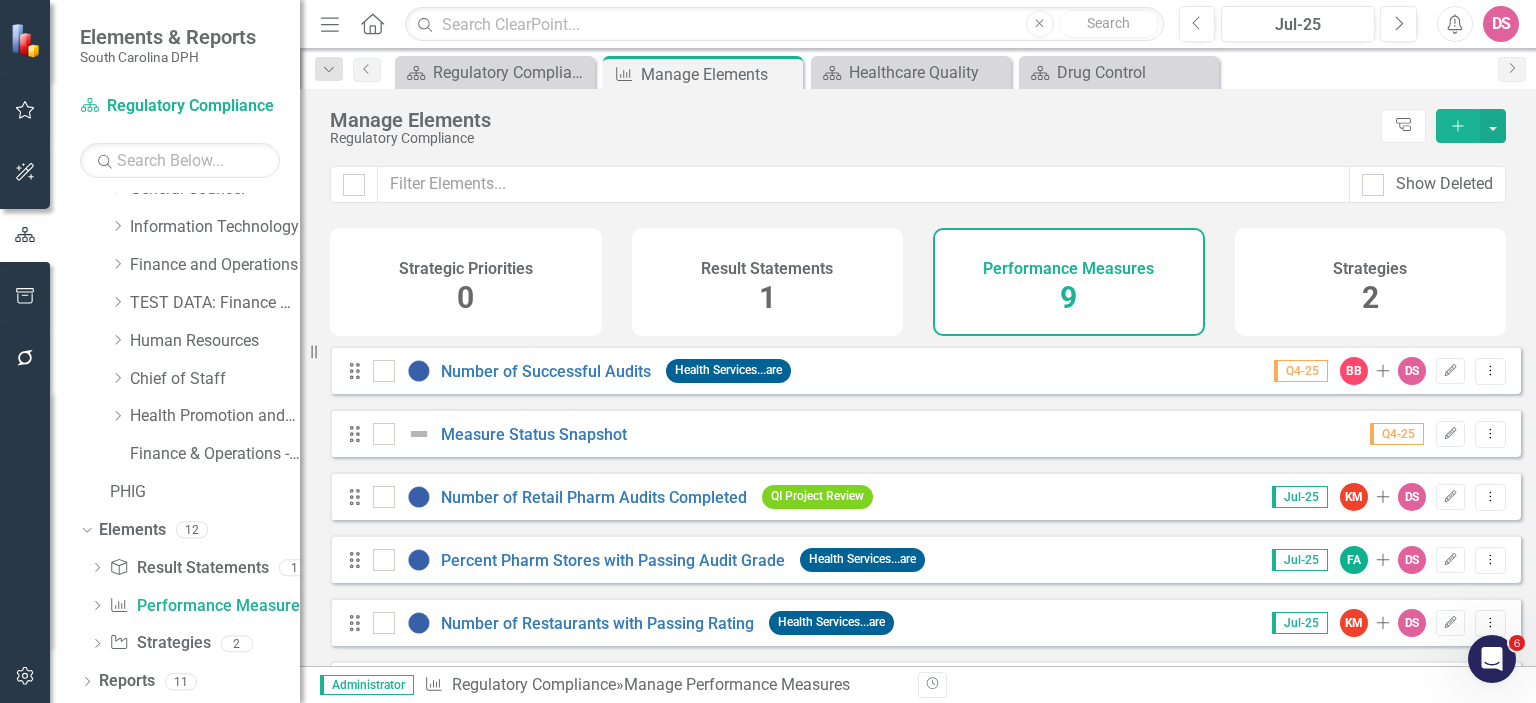 click on "Add" 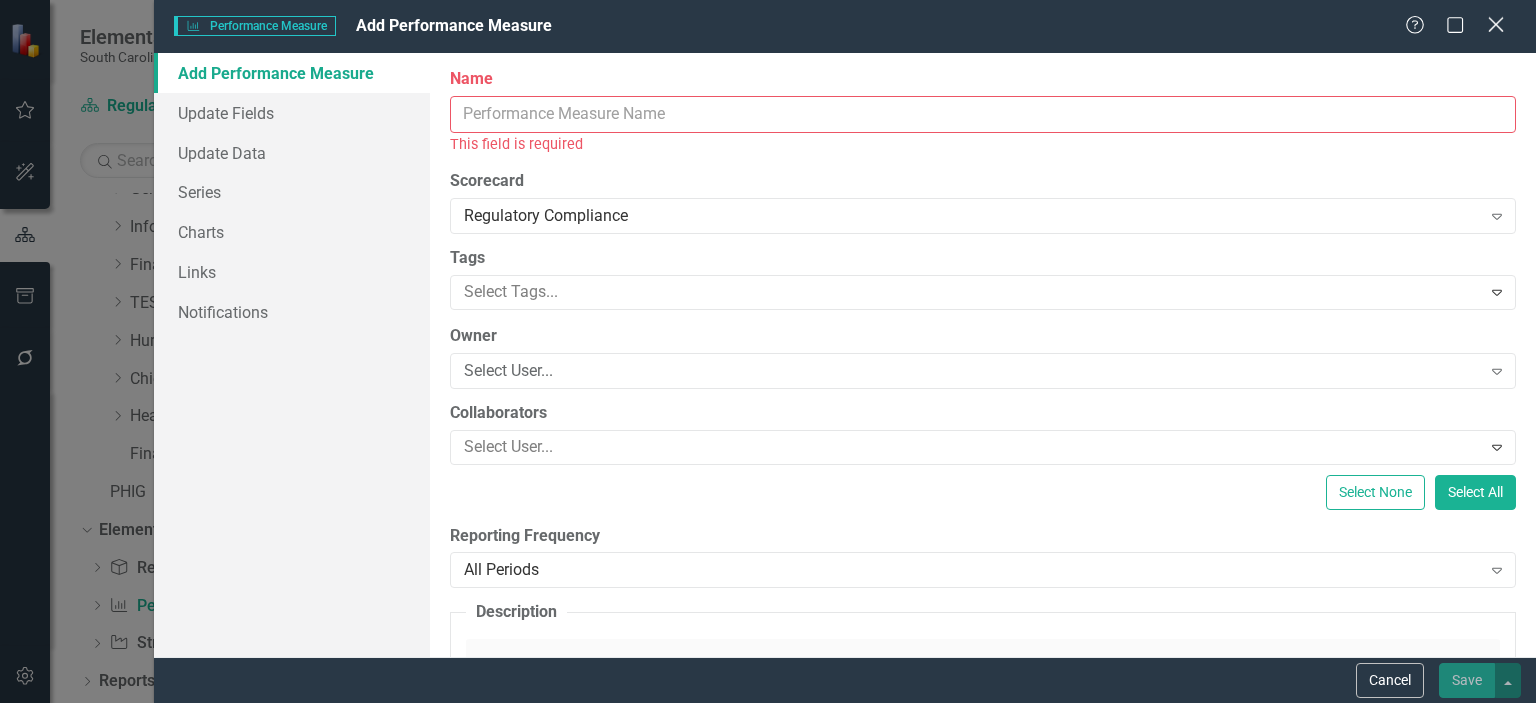 click on "Close" 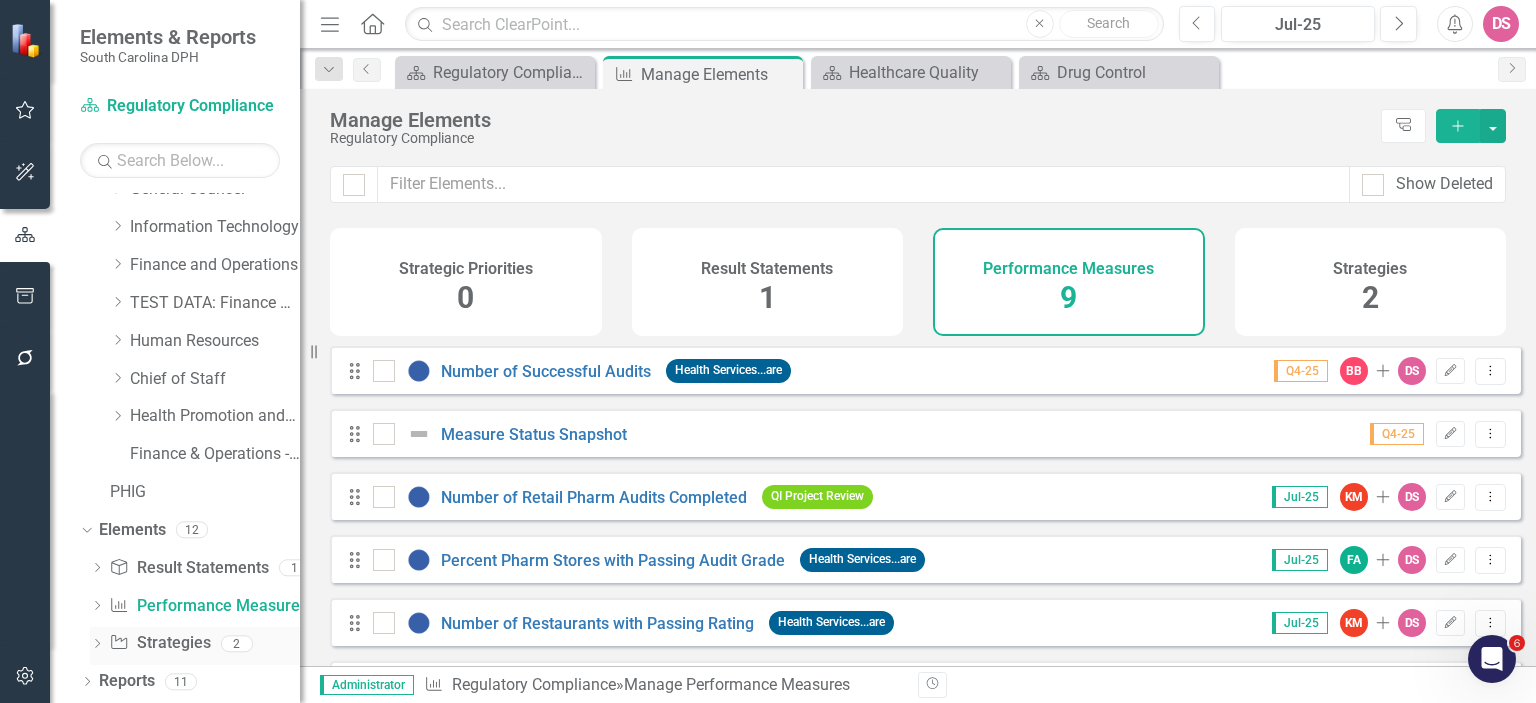 click on "Strategy Strategies" at bounding box center (159, 643) 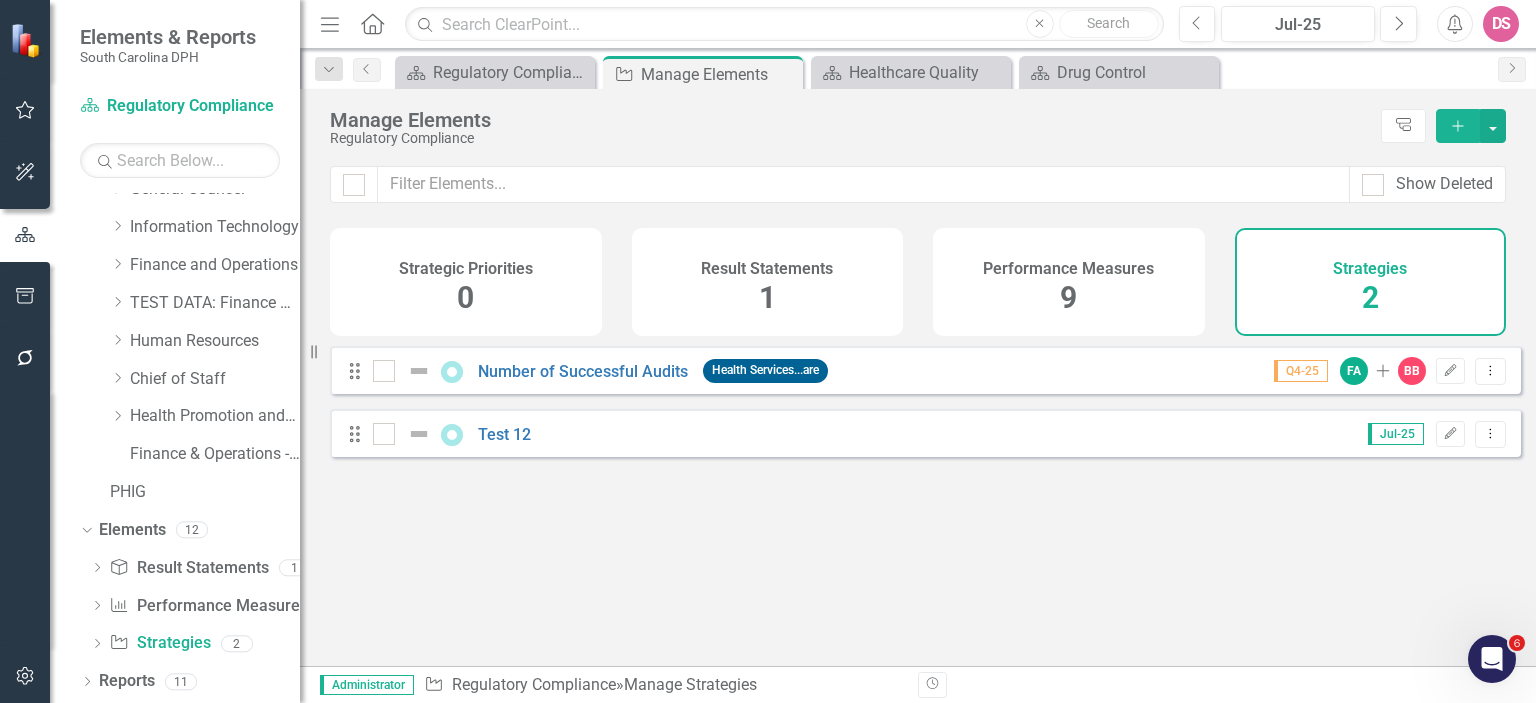 click on "Strategic Priorities 0" at bounding box center (466, 282) 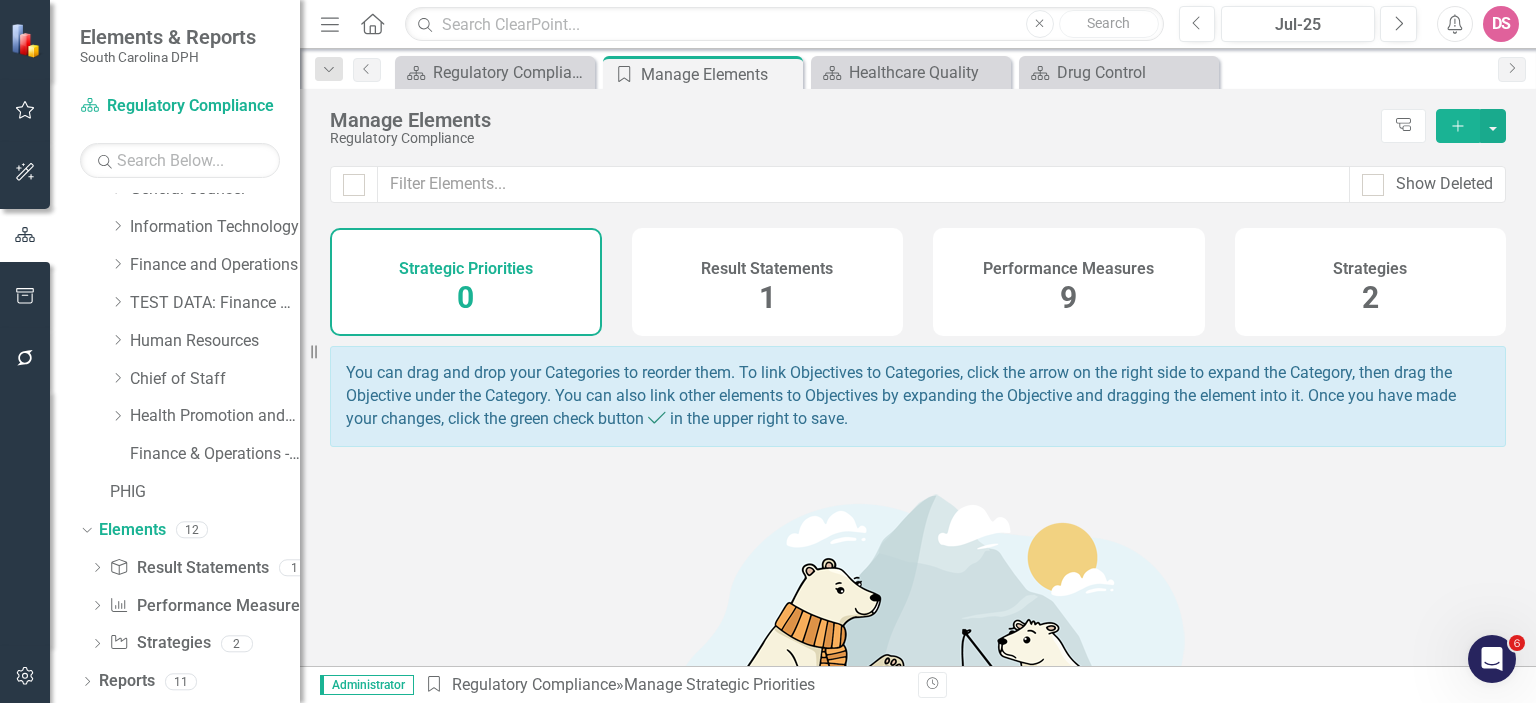 click on "Add" 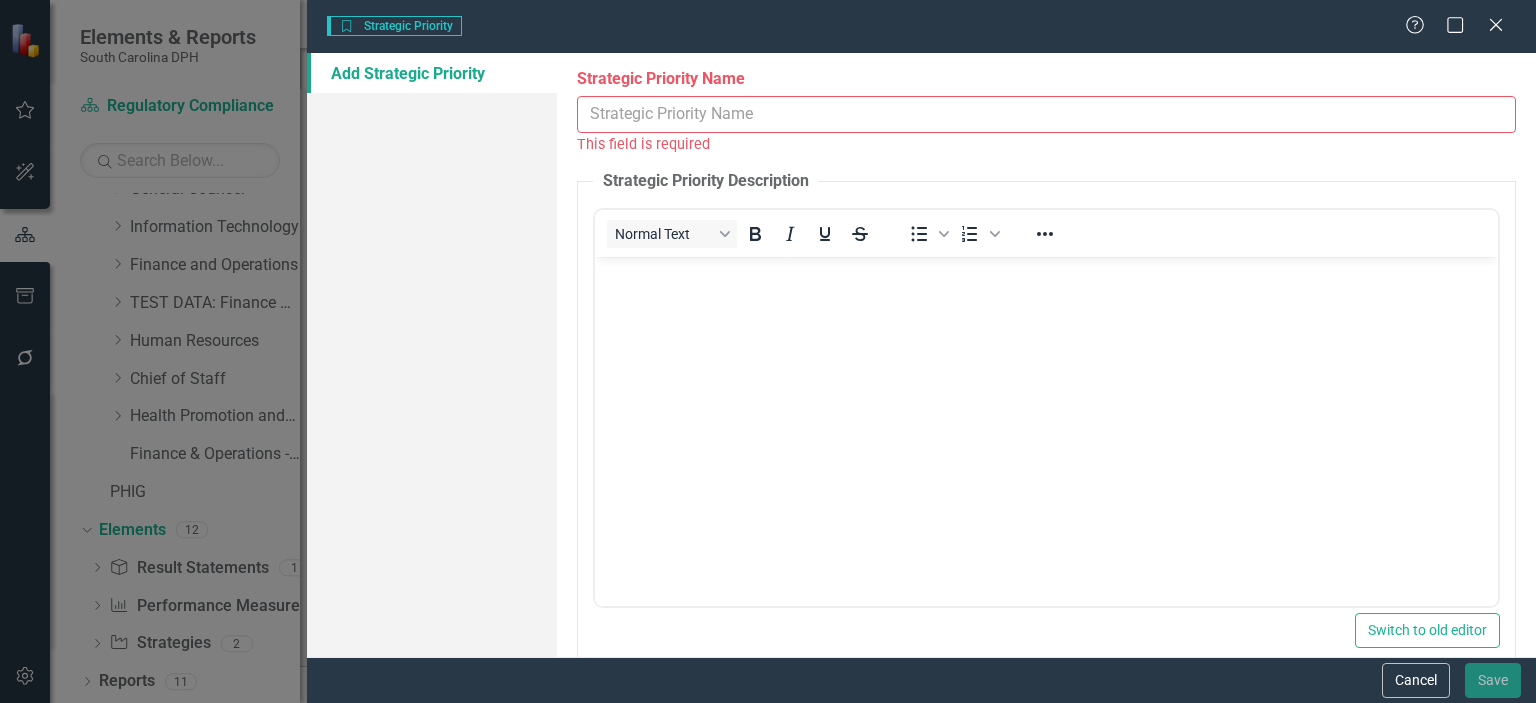 scroll, scrollTop: 0, scrollLeft: 0, axis: both 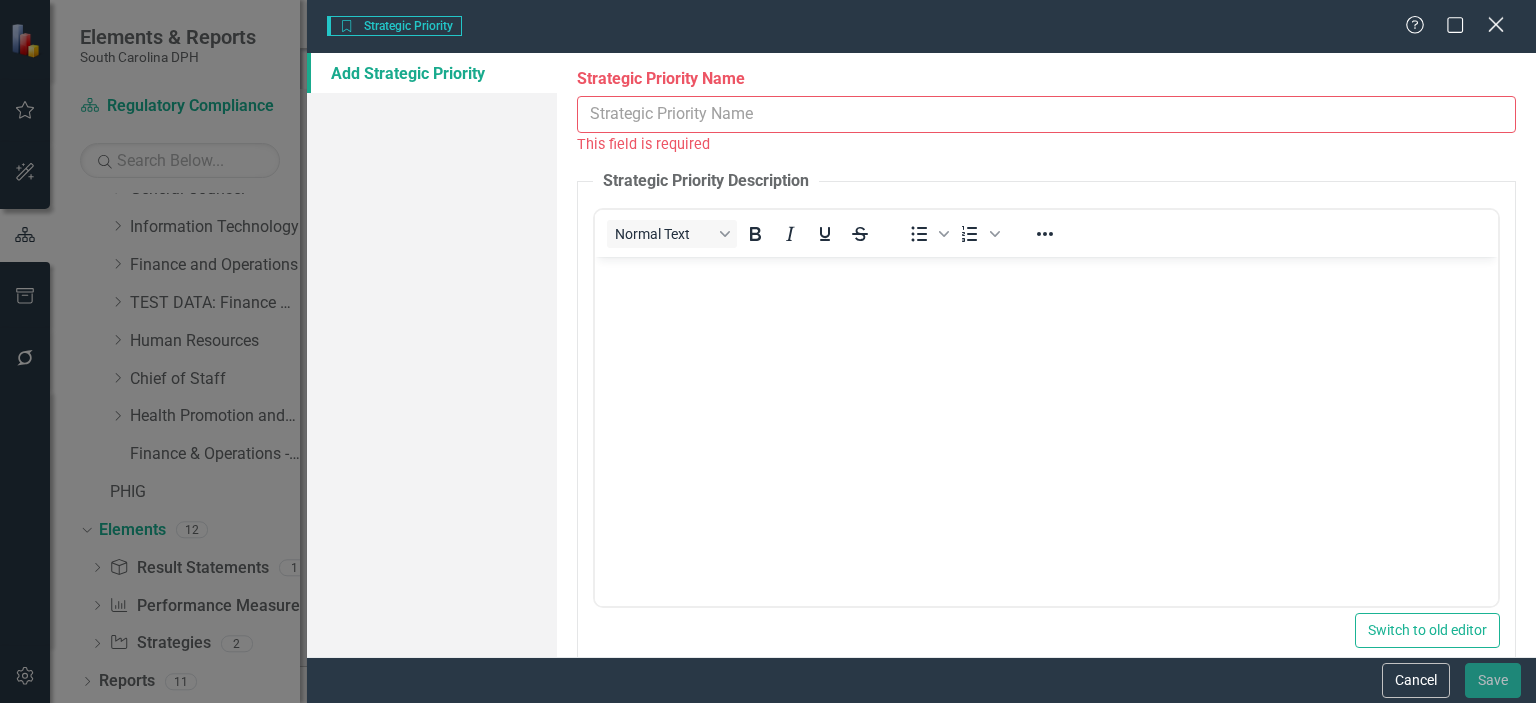 click 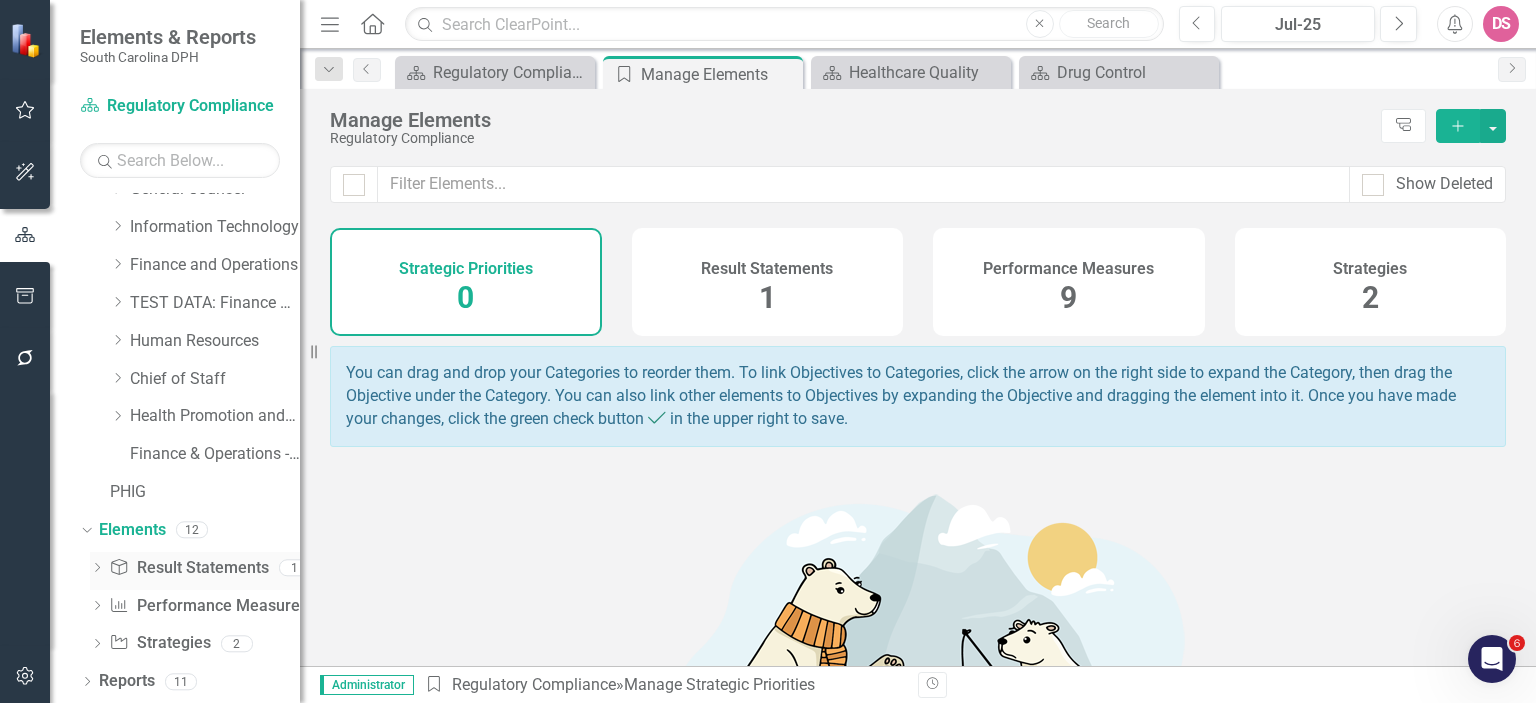 click on "Result Statement Result Statements" at bounding box center [188, 568] 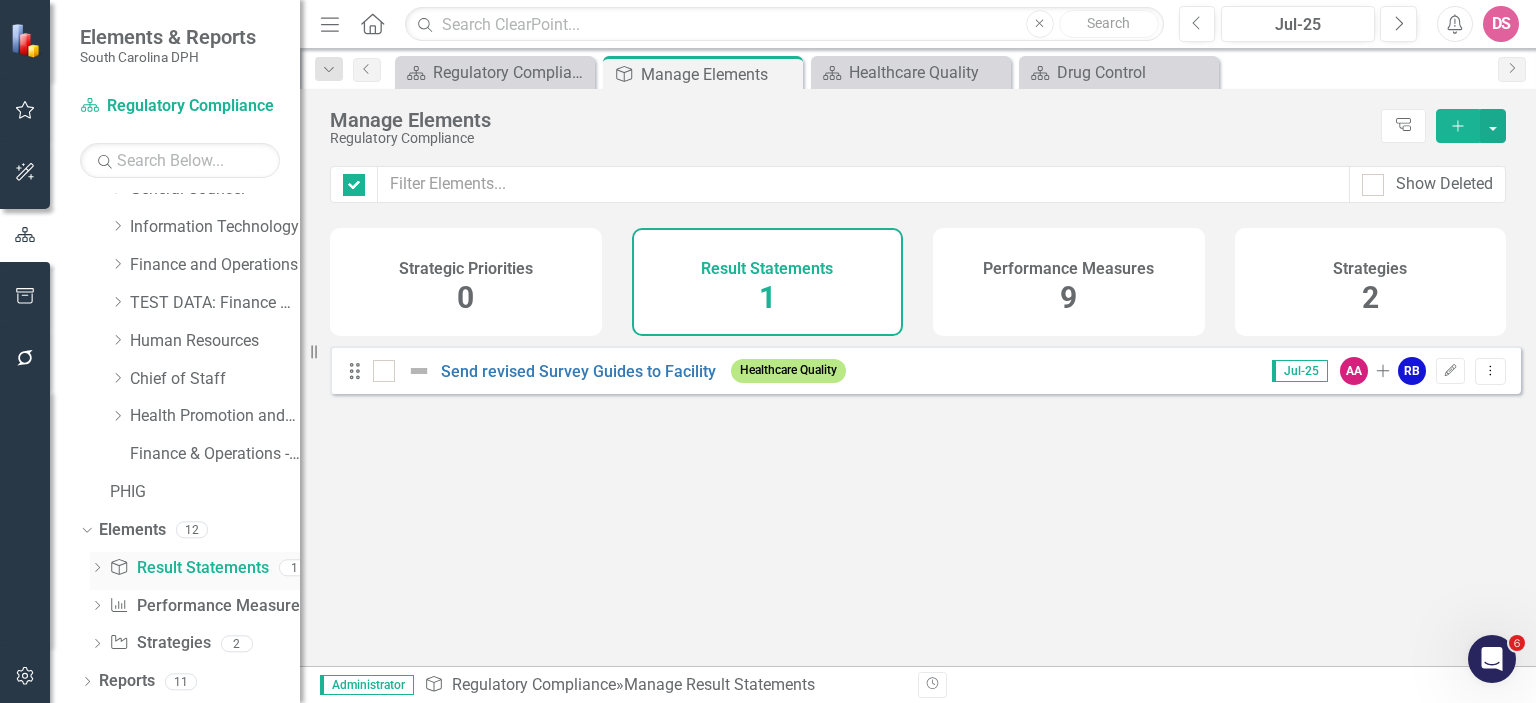 checkbox on "false" 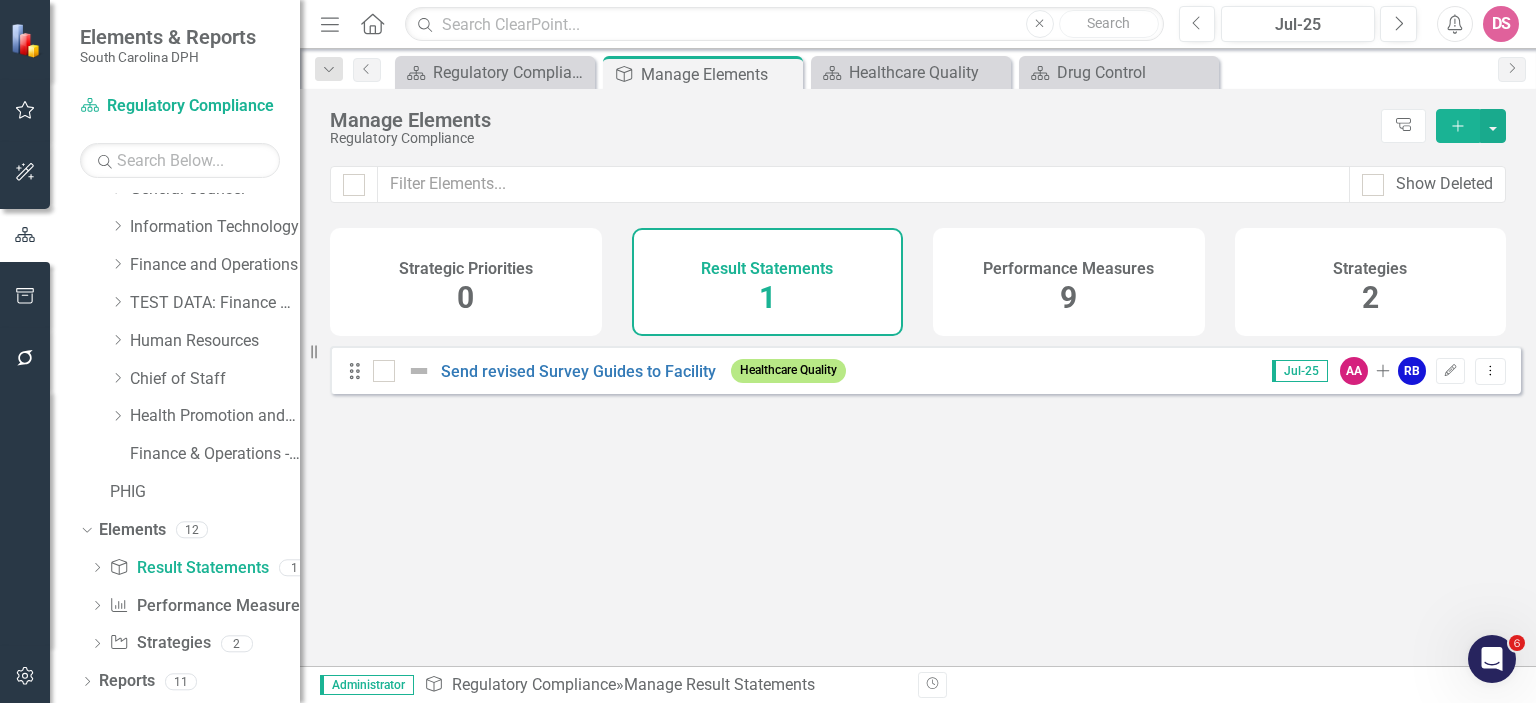 click on "Result Statements 1" at bounding box center [768, 282] 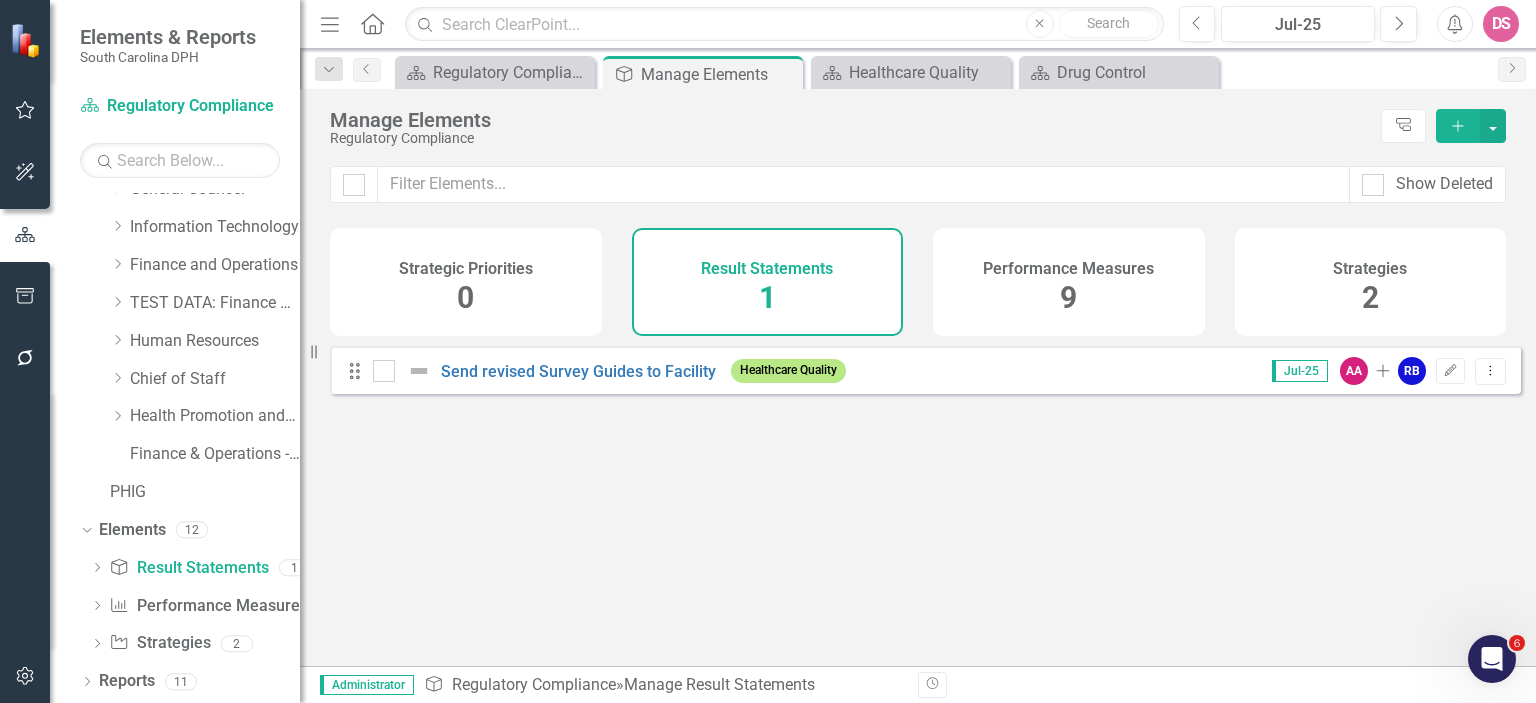 click on "Add" 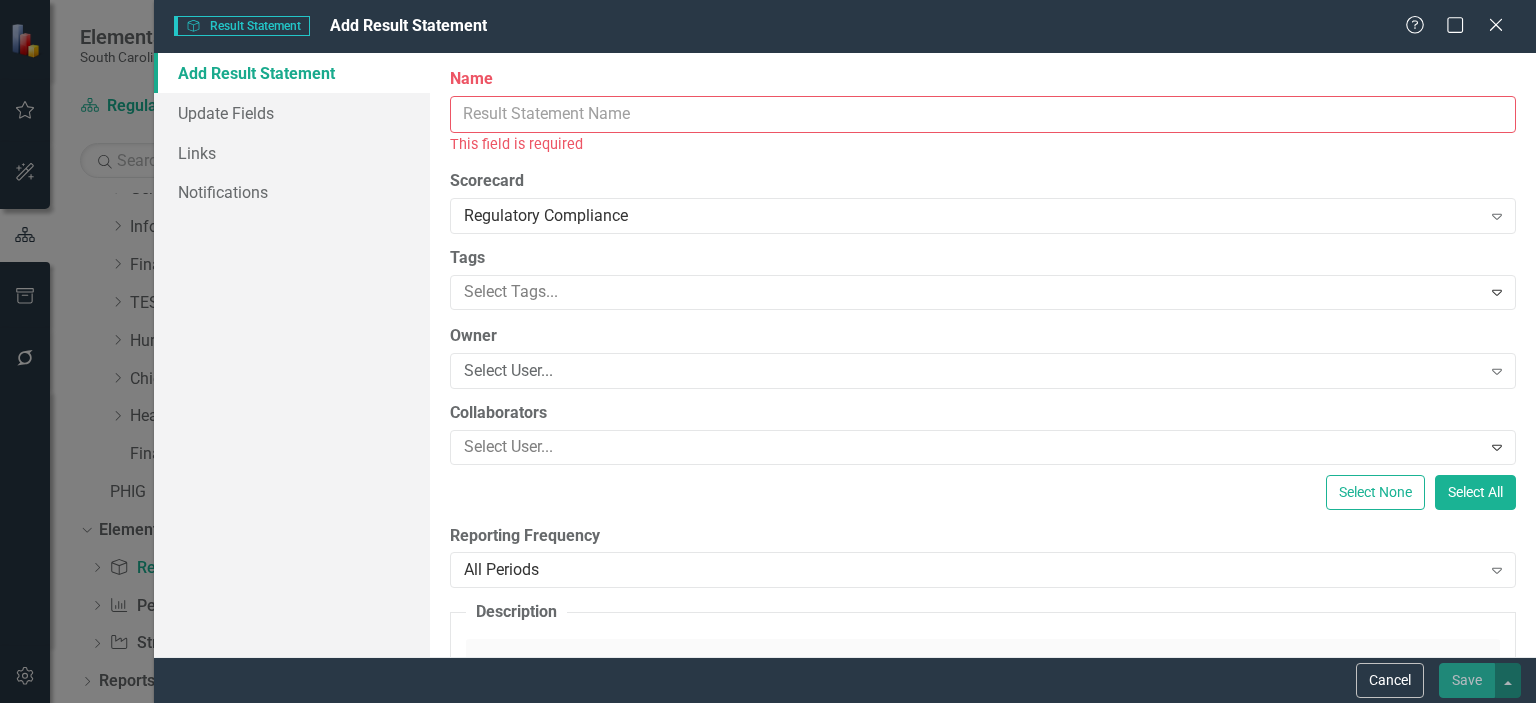 click on "Name" at bounding box center (983, 114) 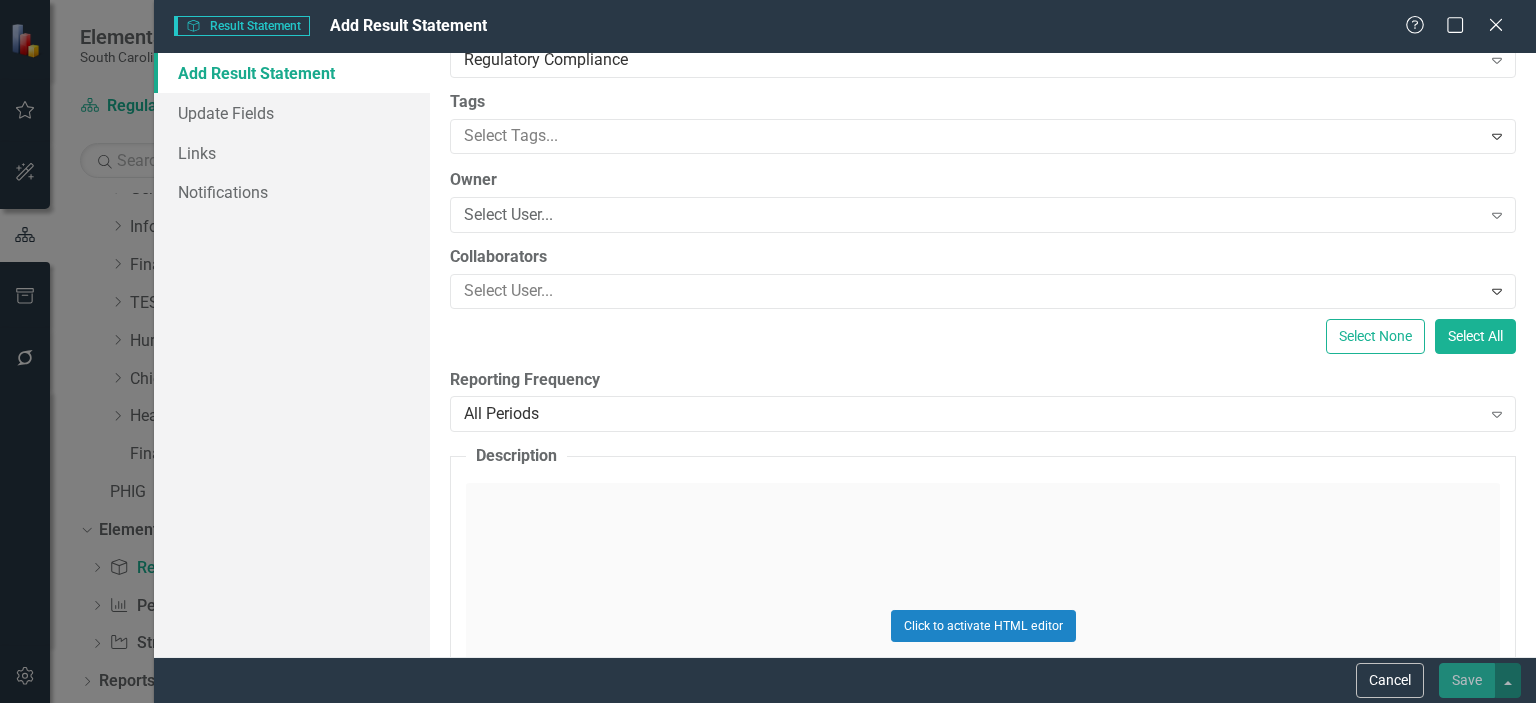 scroll, scrollTop: 0, scrollLeft: 0, axis: both 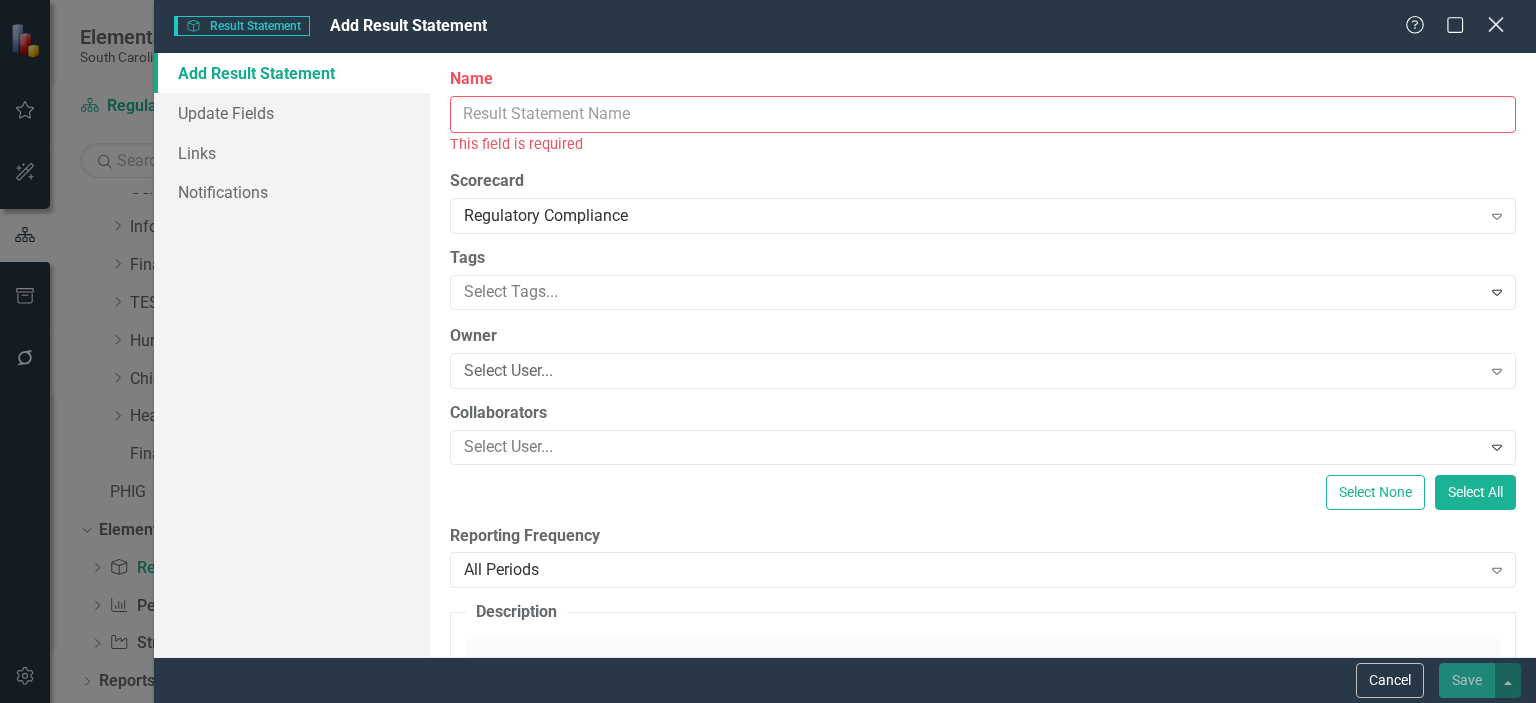 click on "Close" 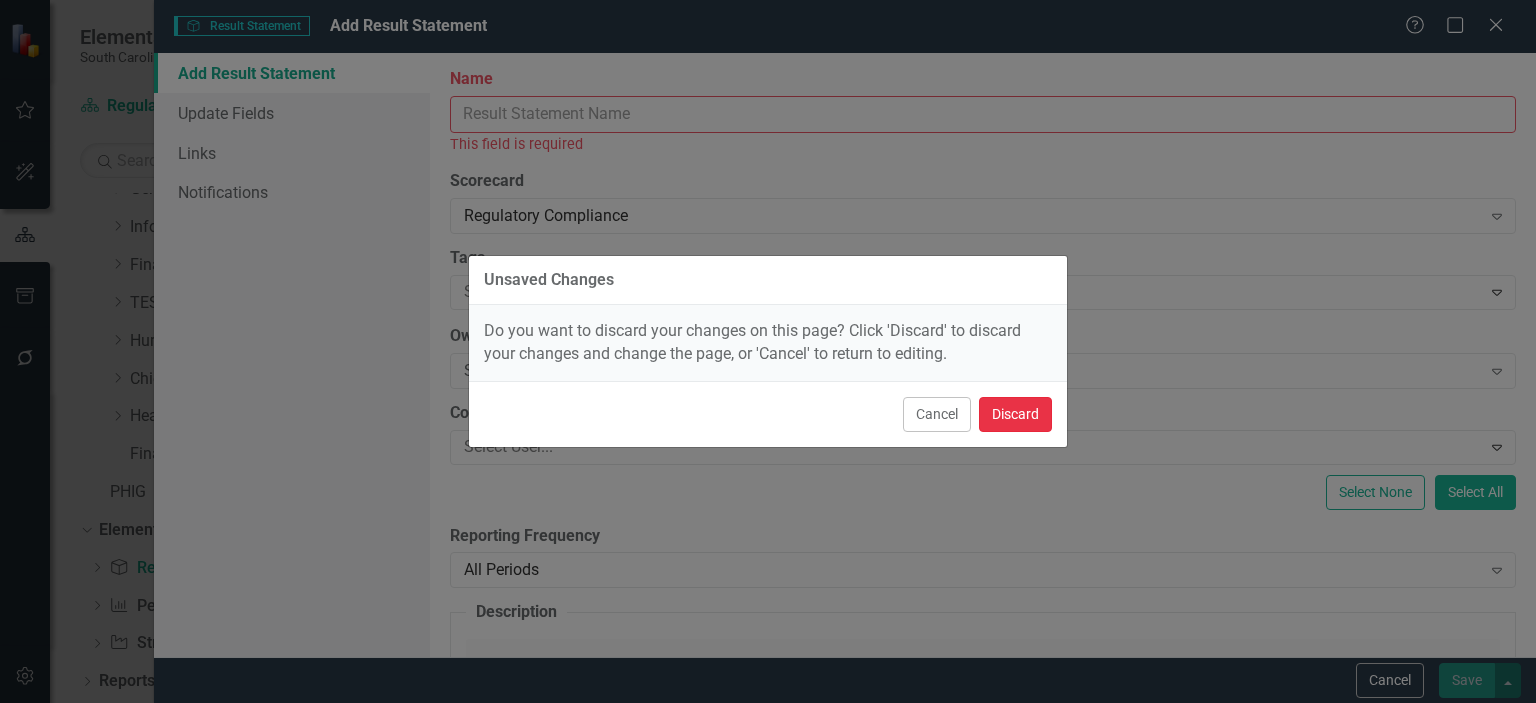 click on "Discard" at bounding box center [1015, 414] 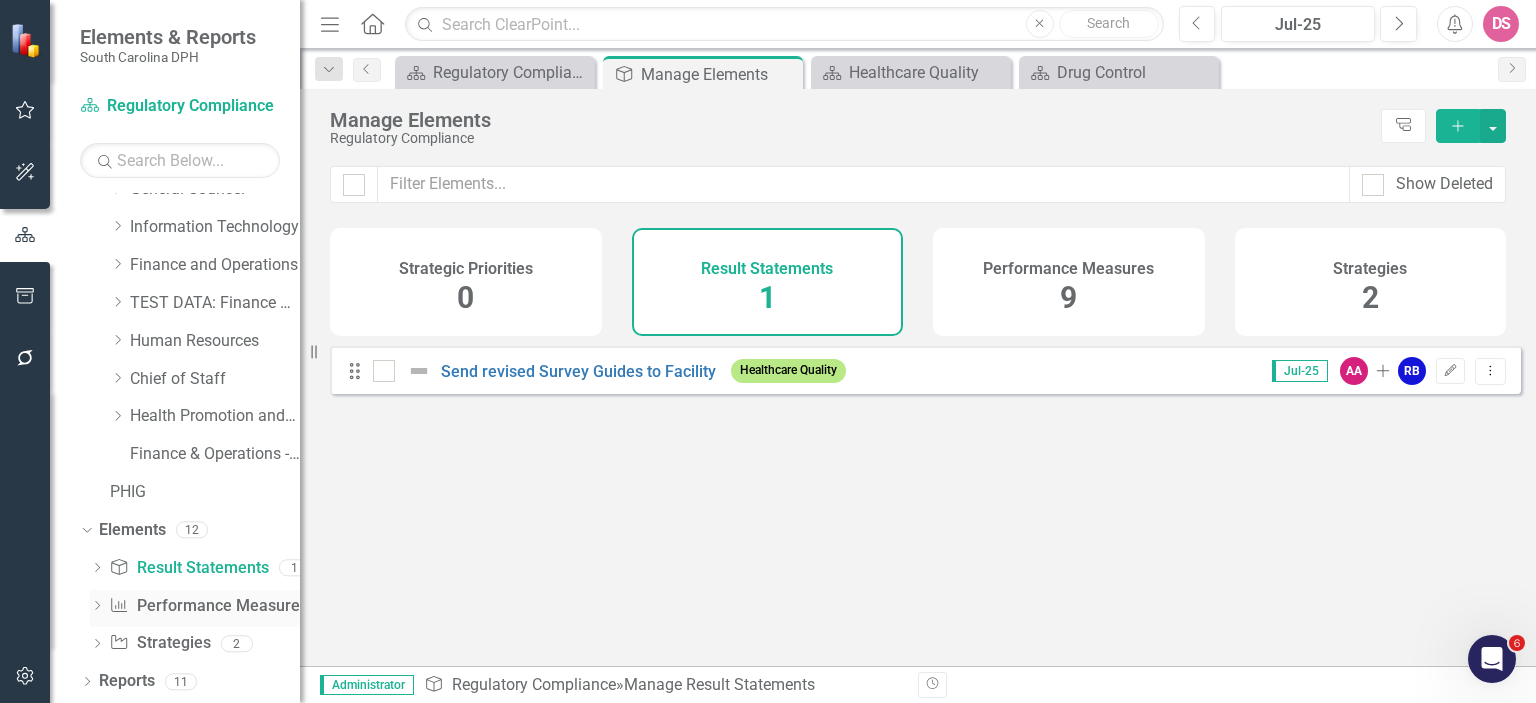 click on "Performance Measure Performance Measures" at bounding box center (208, 606) 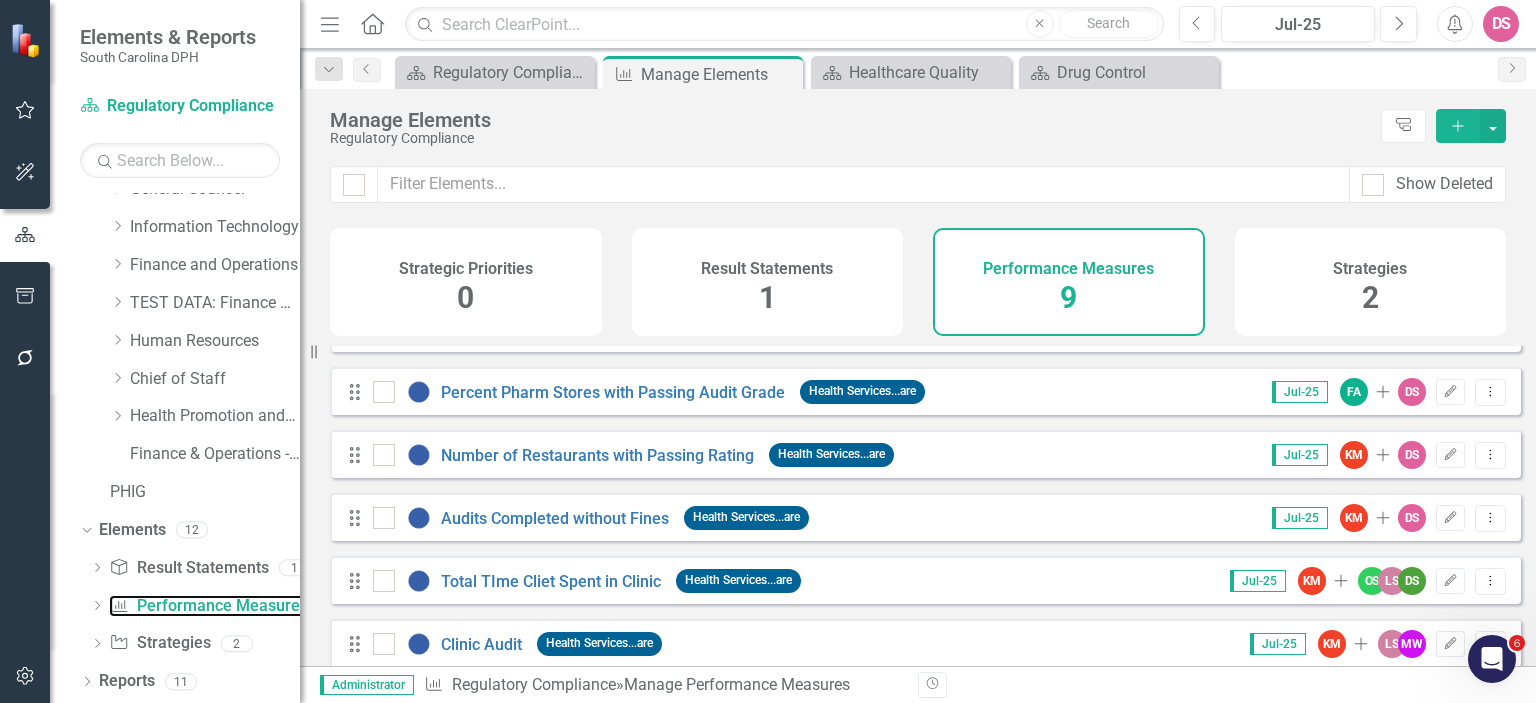 scroll, scrollTop: 168, scrollLeft: 0, axis: vertical 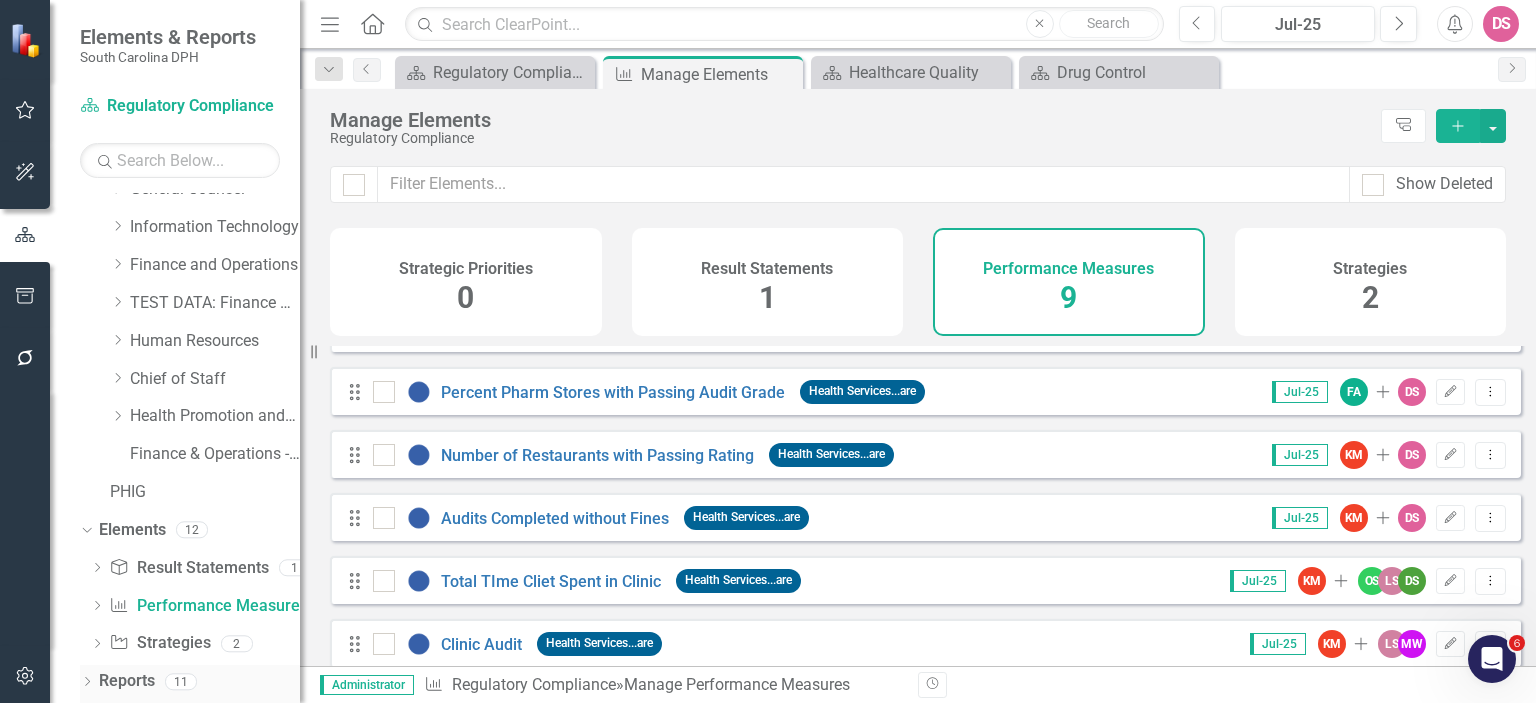 click on "Dropdown" 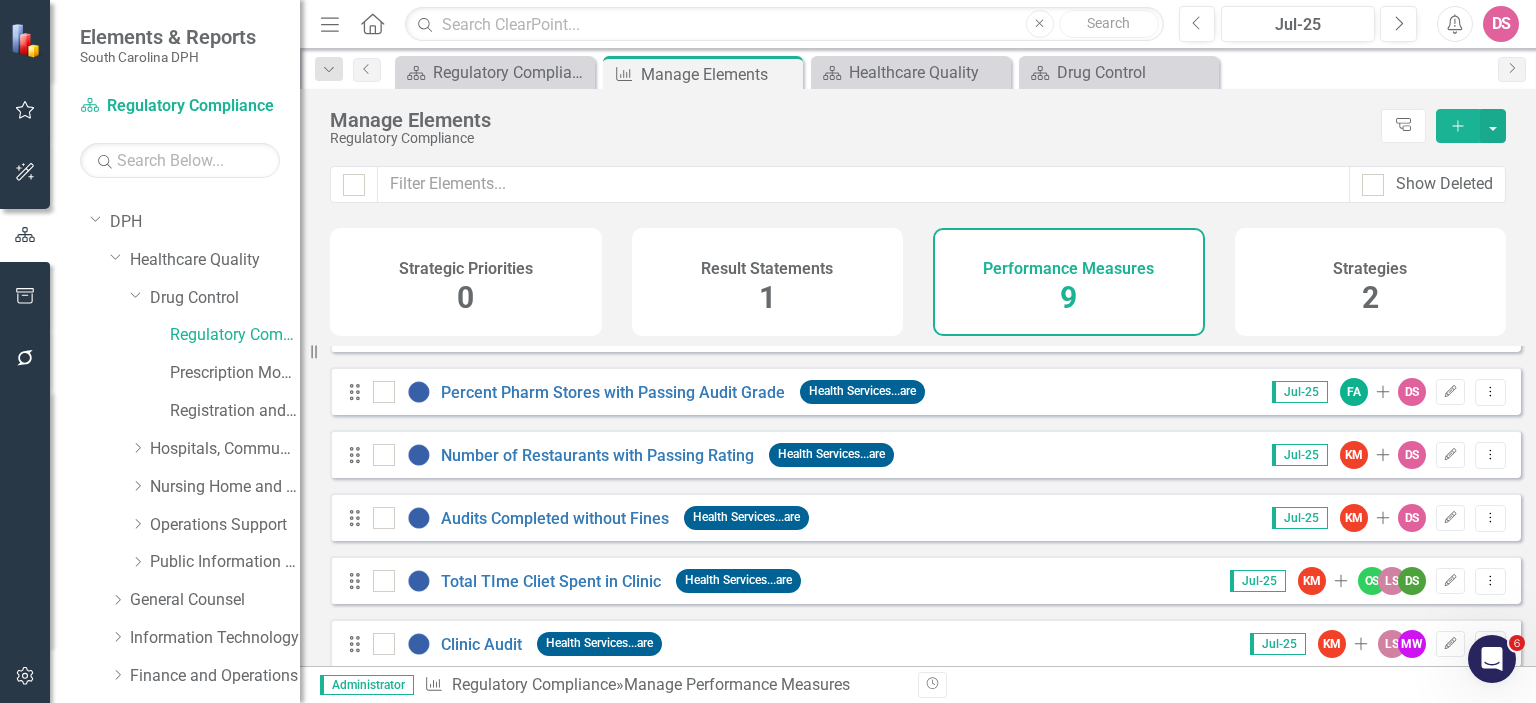 scroll, scrollTop: 0, scrollLeft: 0, axis: both 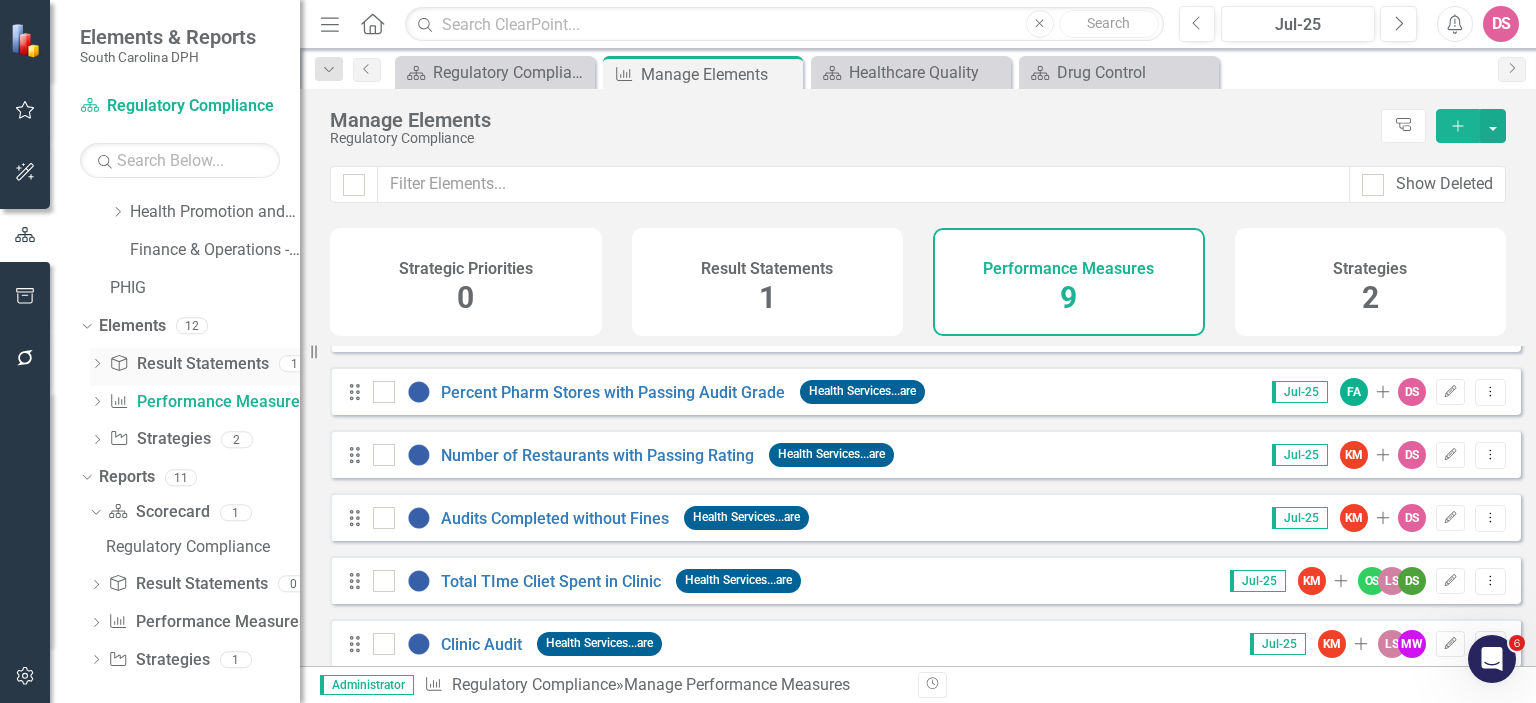 click on "Result Statement Result Statements" at bounding box center (188, 364) 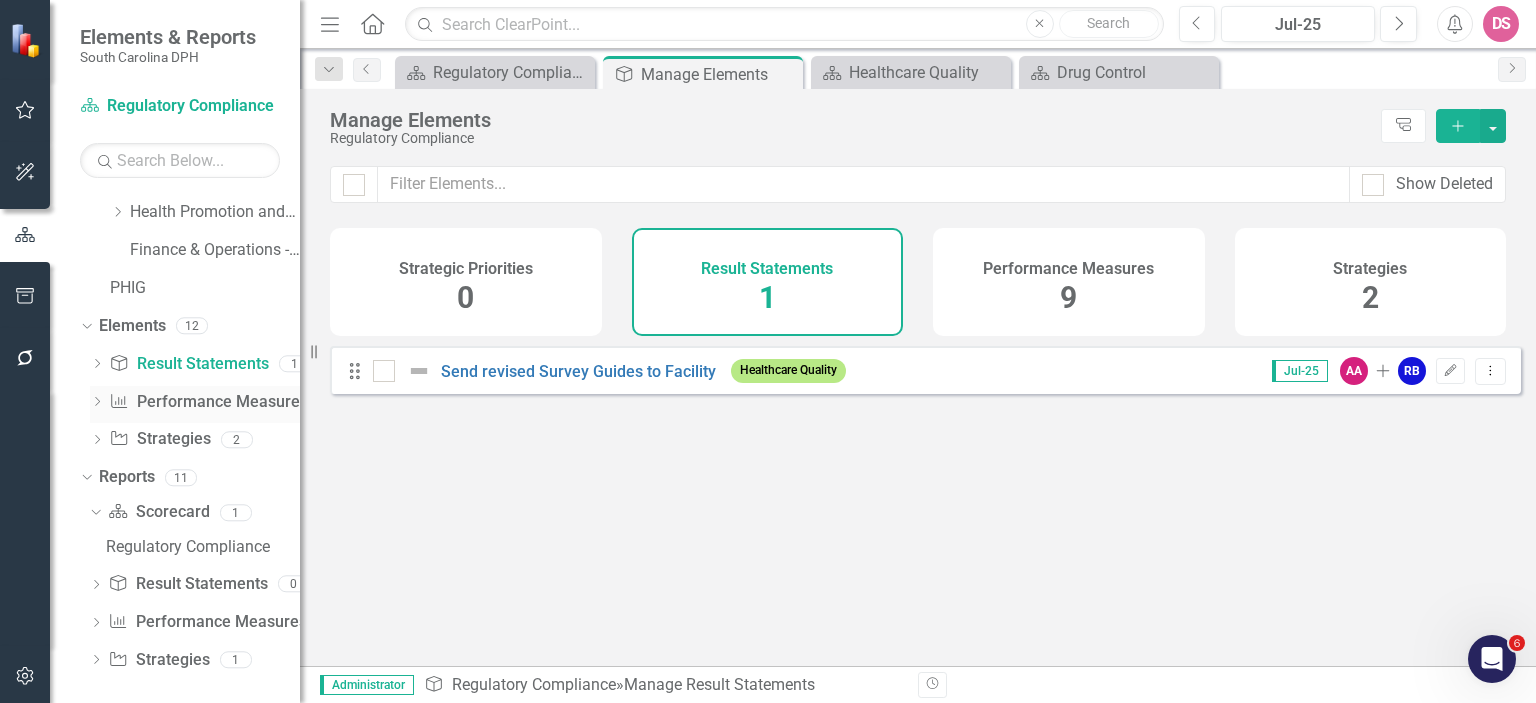 click on "Performance Measure Performance Measures" at bounding box center (208, 402) 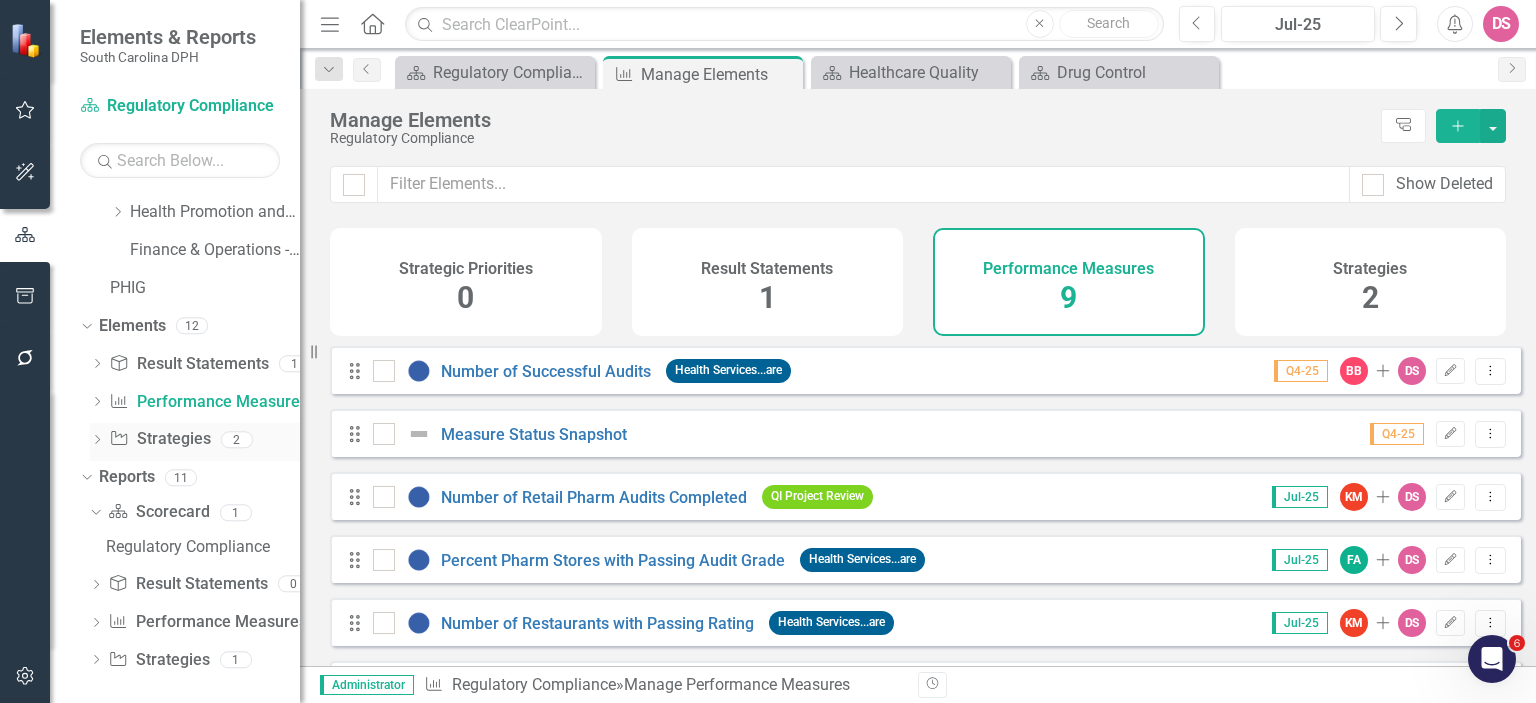 click on "Strategy Strategies" at bounding box center [159, 439] 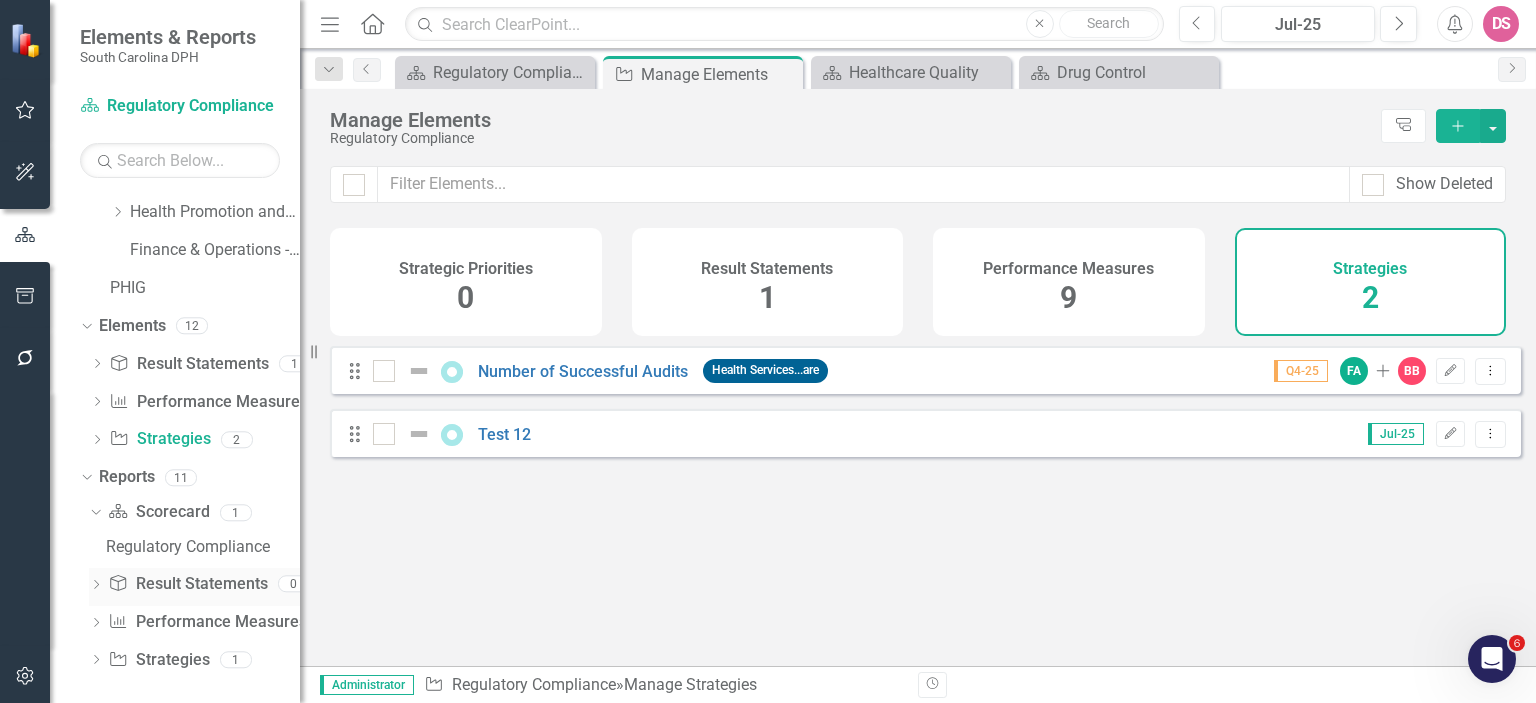 click on "Result Statement Result Statements" at bounding box center (187, 584) 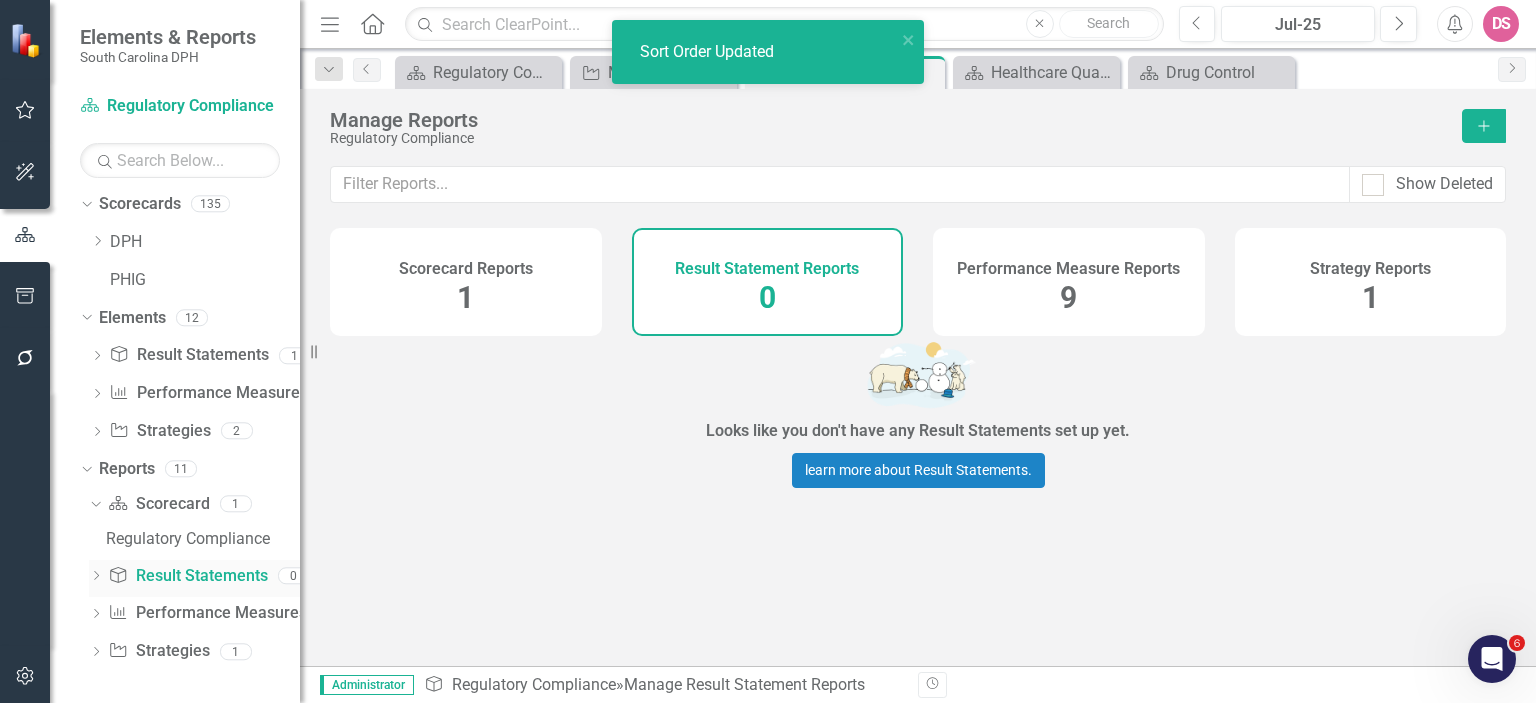 scroll, scrollTop: 4, scrollLeft: 0, axis: vertical 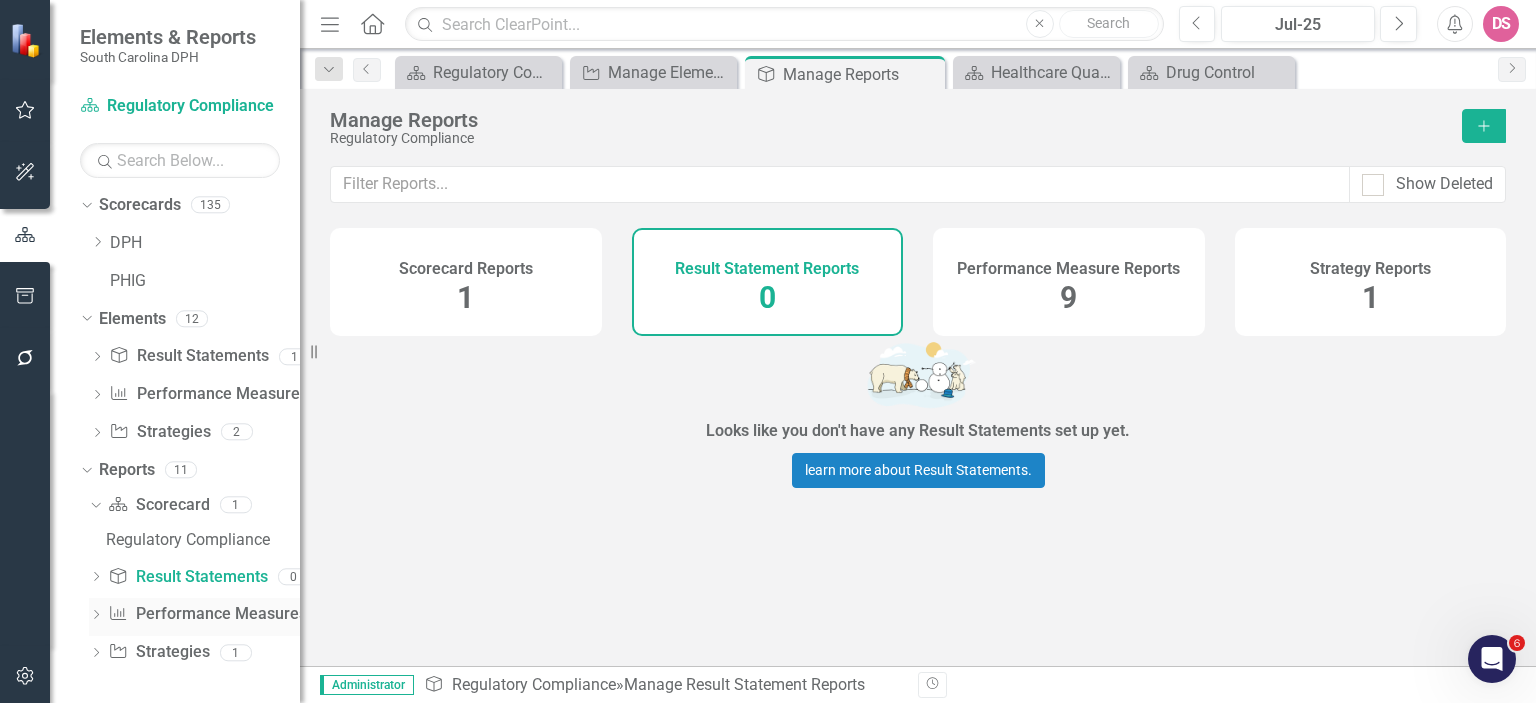 click on "Performance Measure Performance Measures" at bounding box center [207, 614] 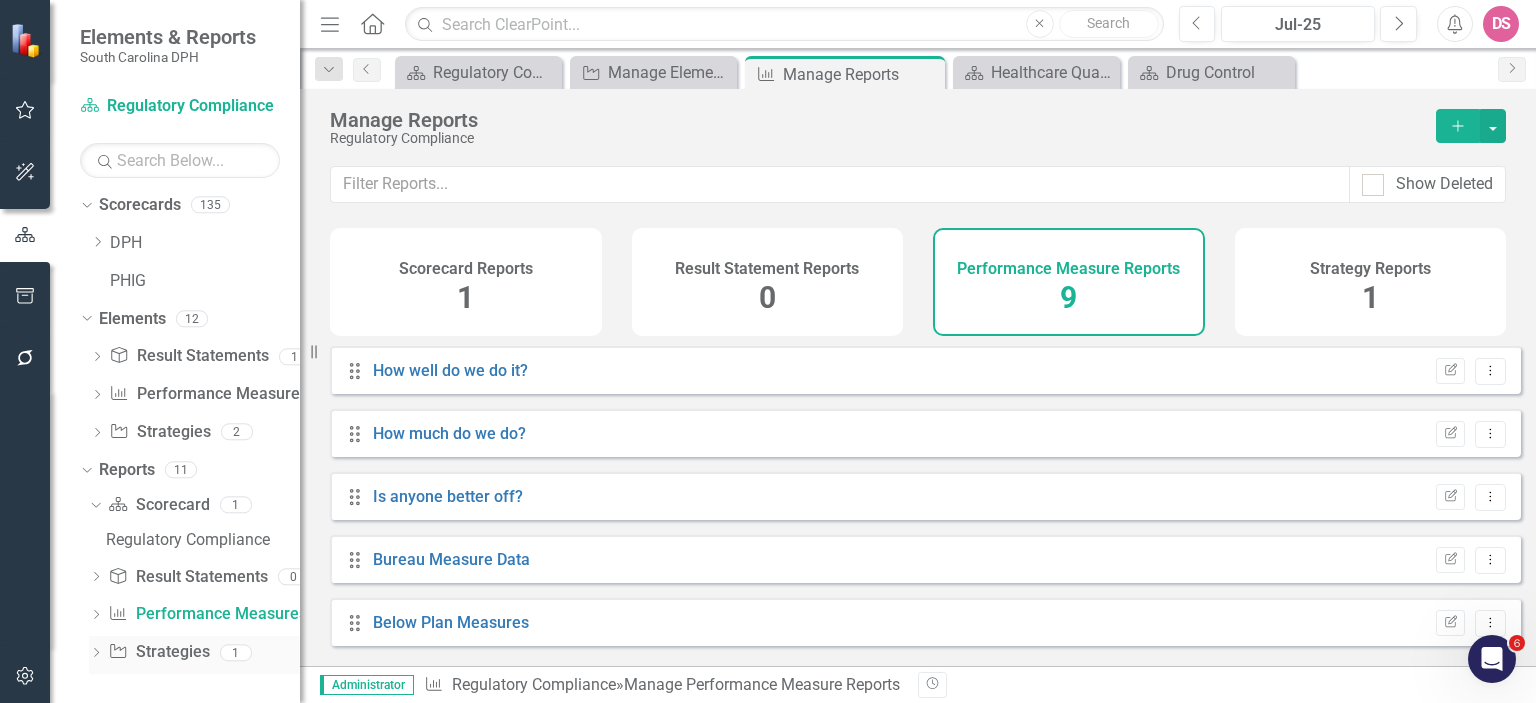 click 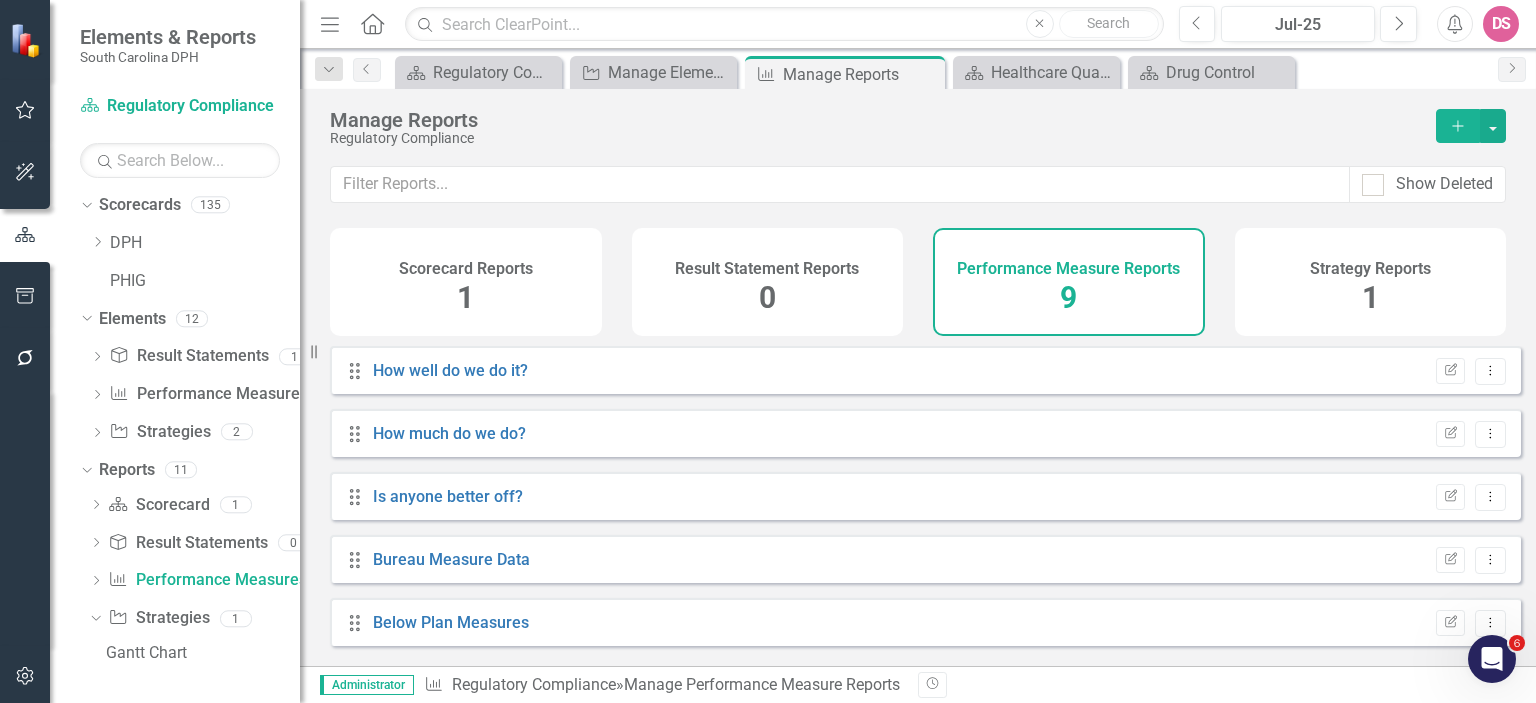 scroll, scrollTop: 0, scrollLeft: 0, axis: both 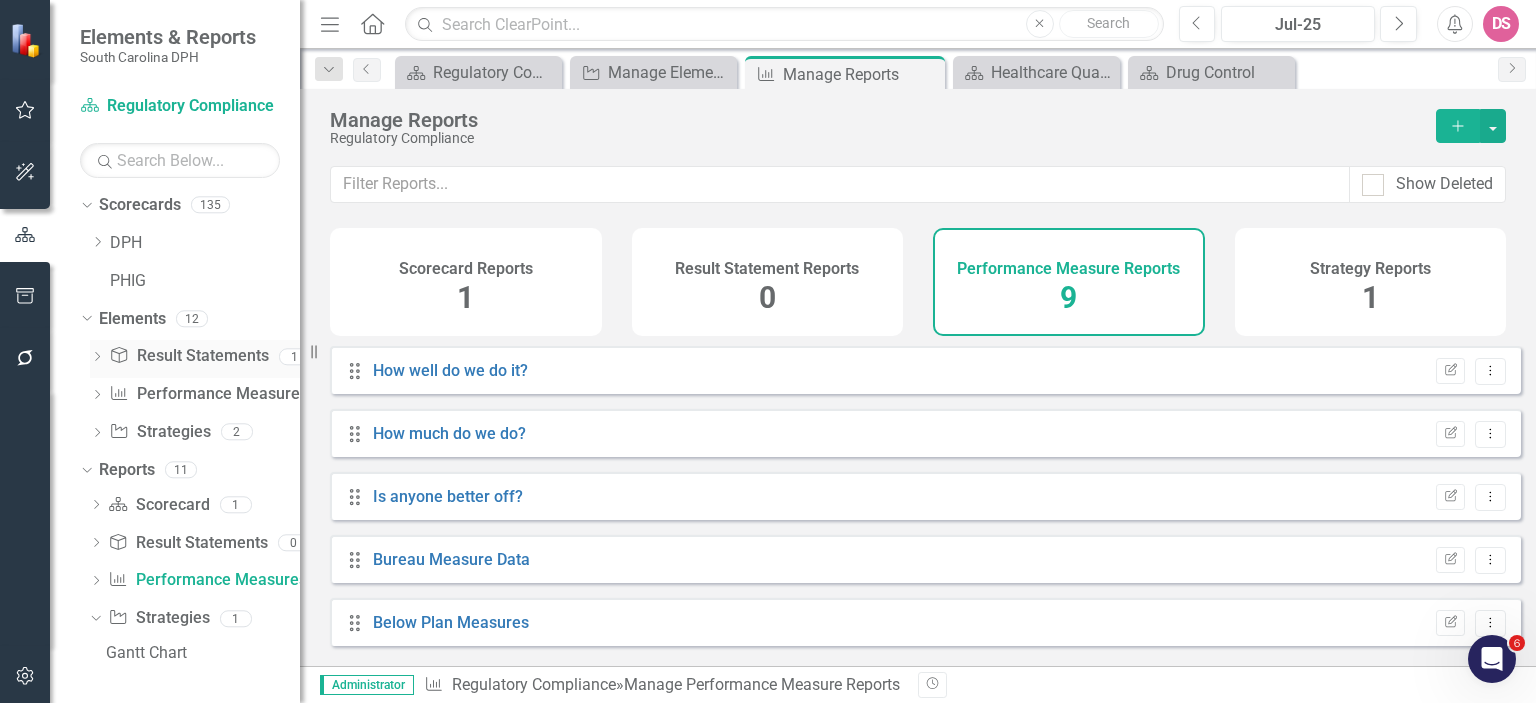 click on "Result Statement Result Statements" at bounding box center [188, 356] 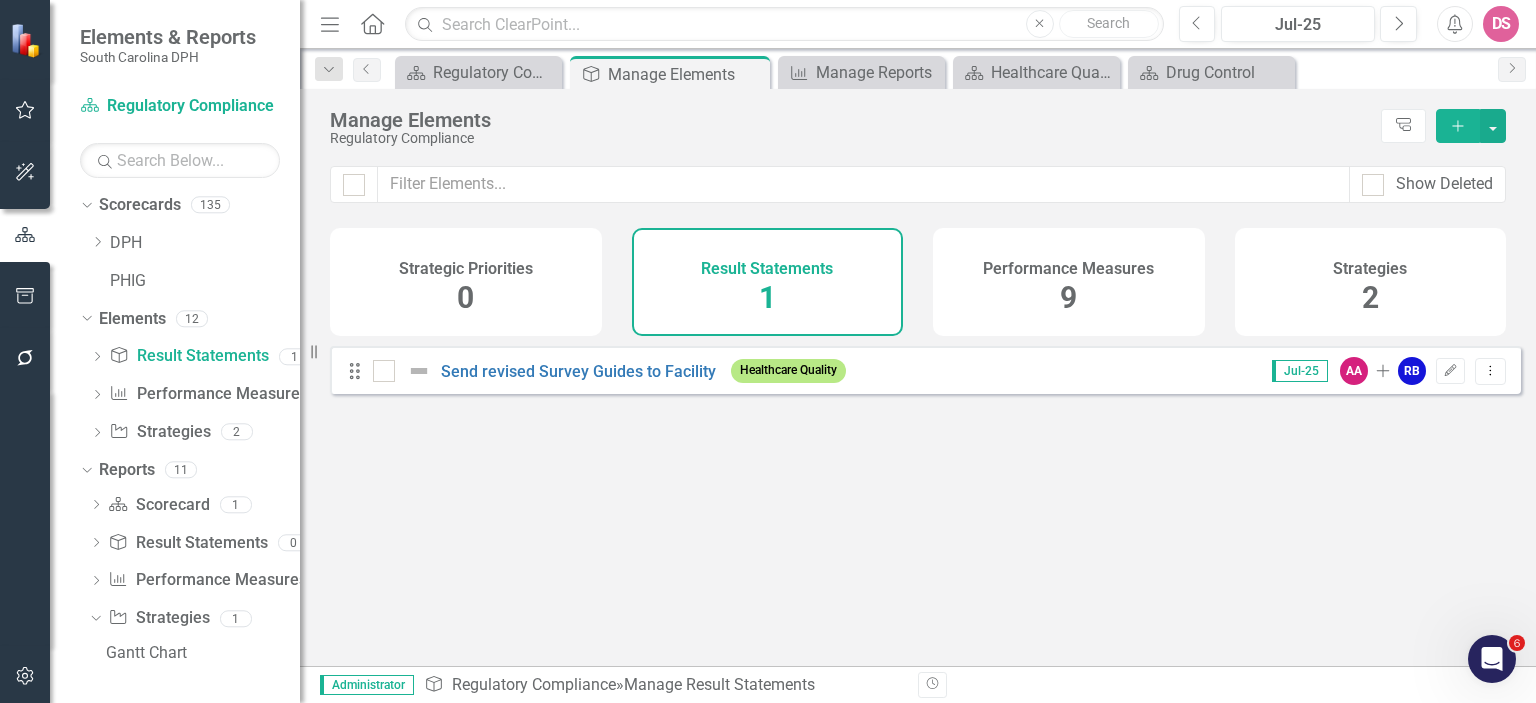 click on "Add" 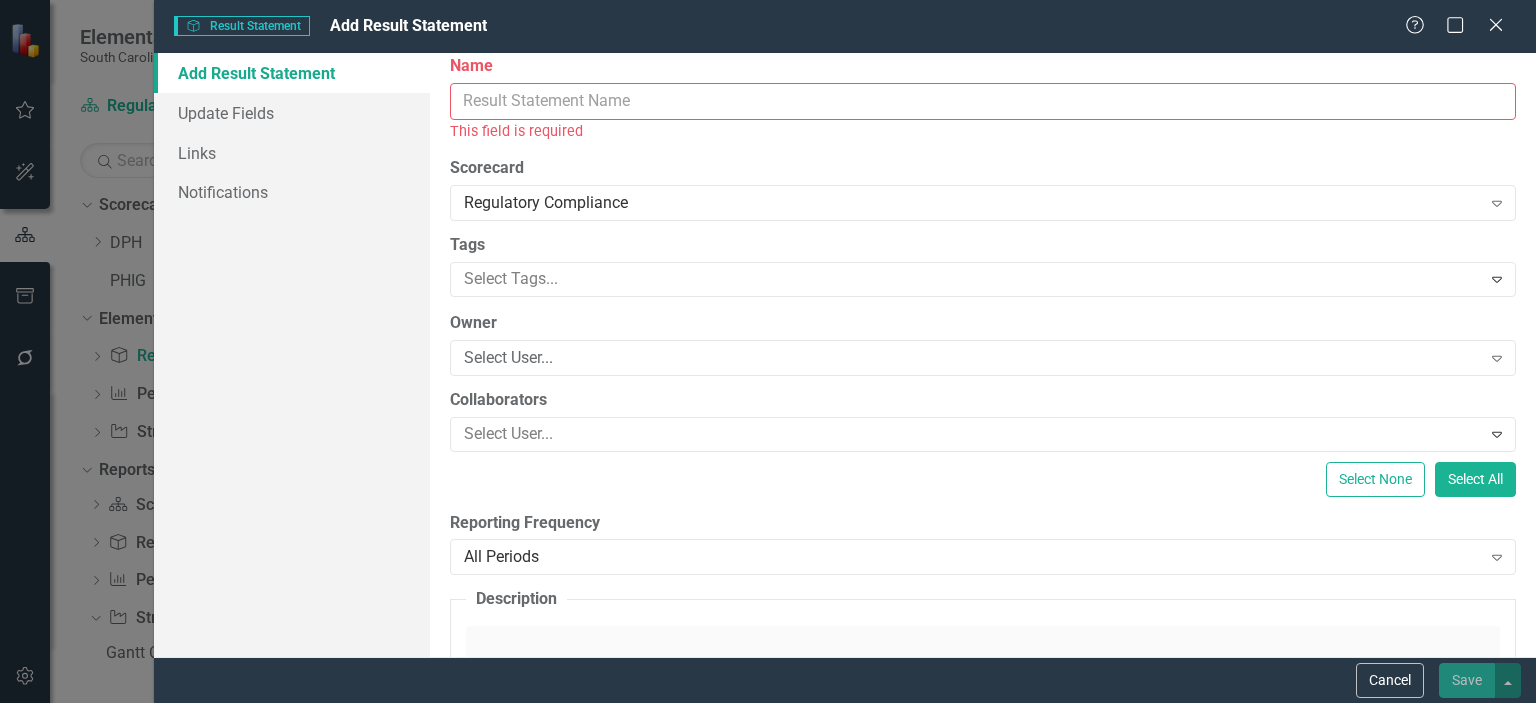 scroll, scrollTop: 0, scrollLeft: 0, axis: both 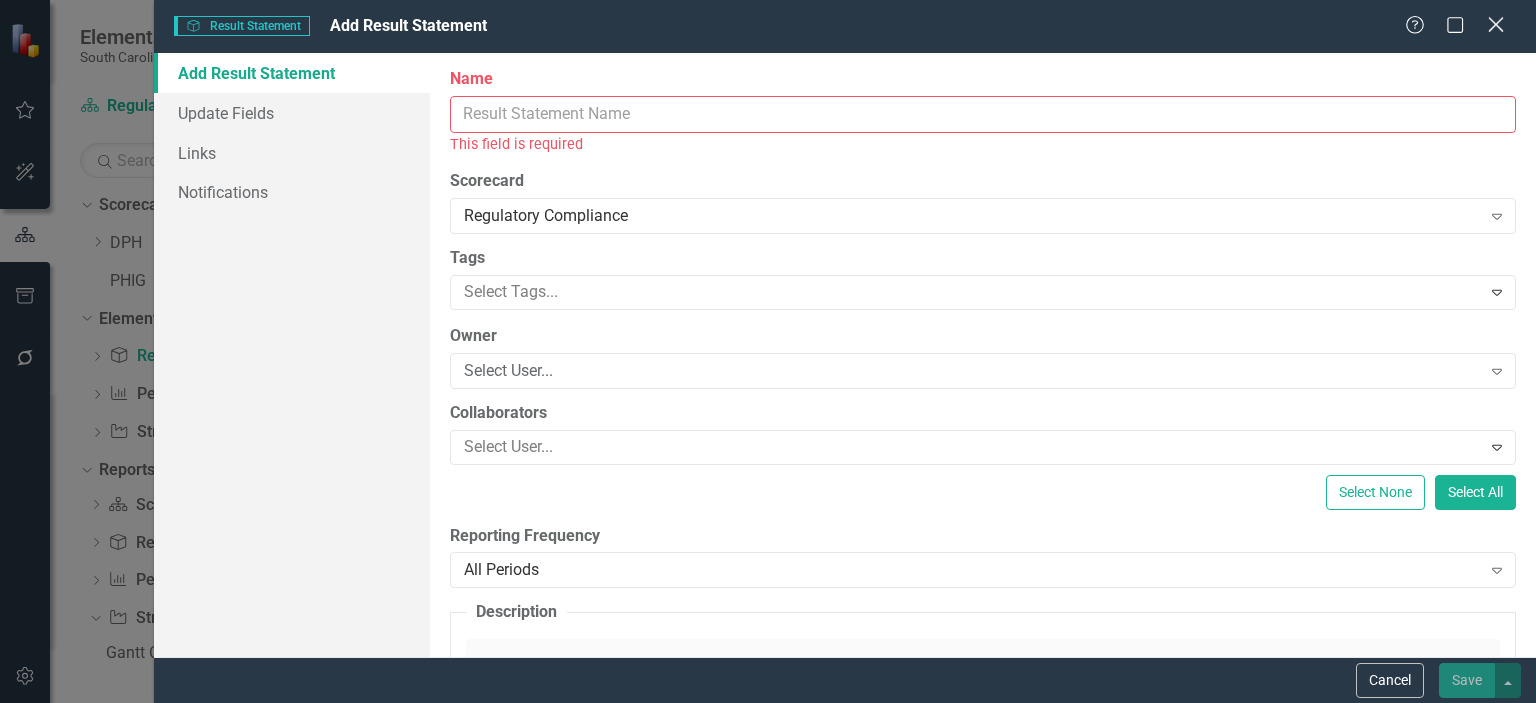 click on "Close" 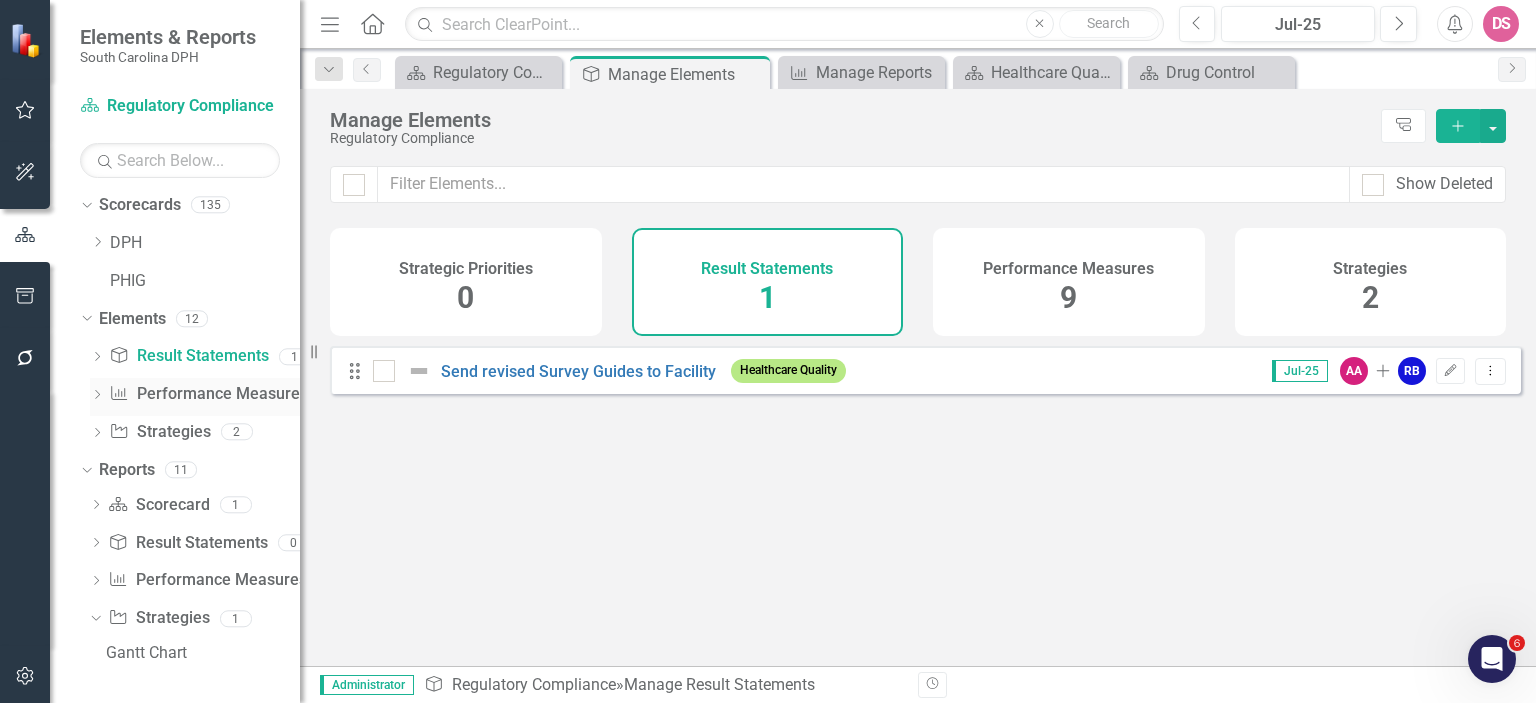 click on "Performance Measure Performance Measures" at bounding box center [208, 394] 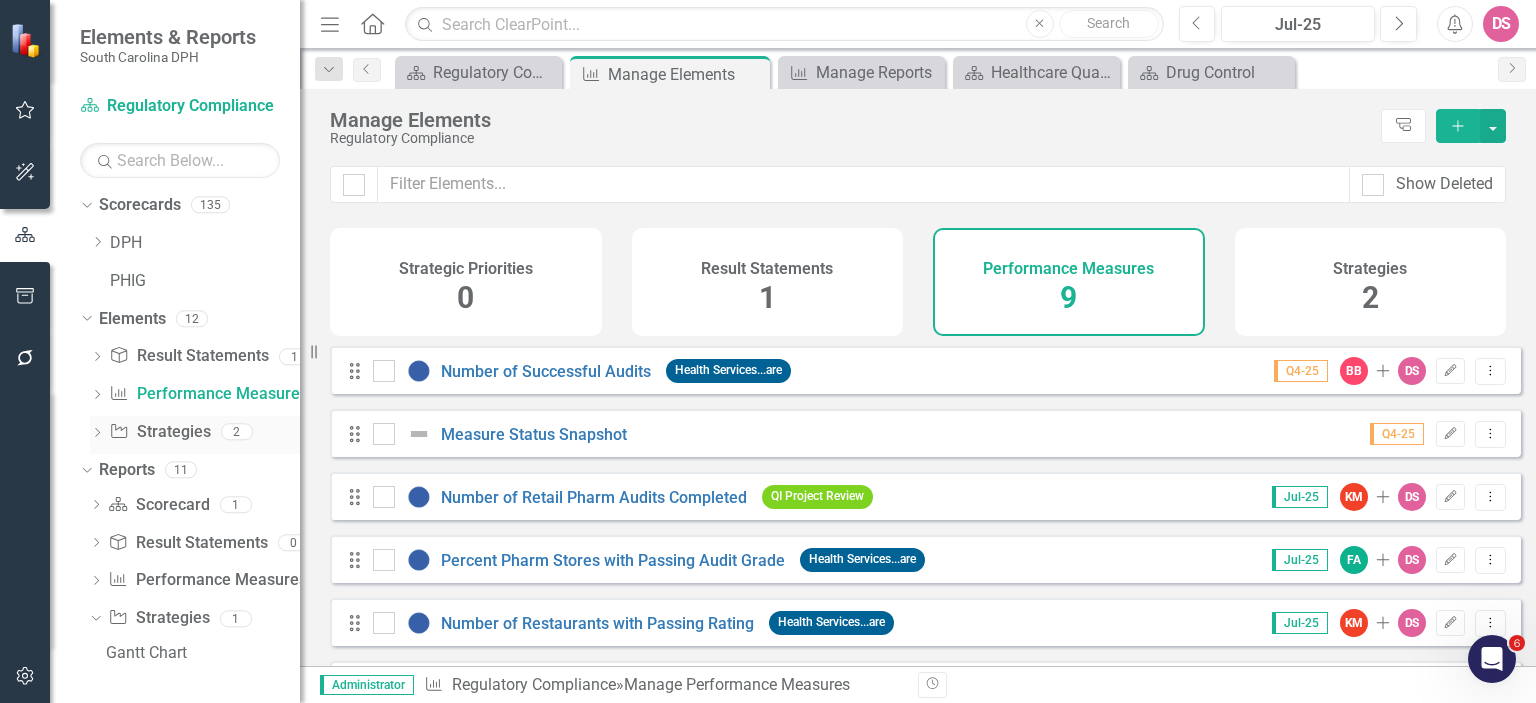 click on "Strategy Strategies" at bounding box center (159, 432) 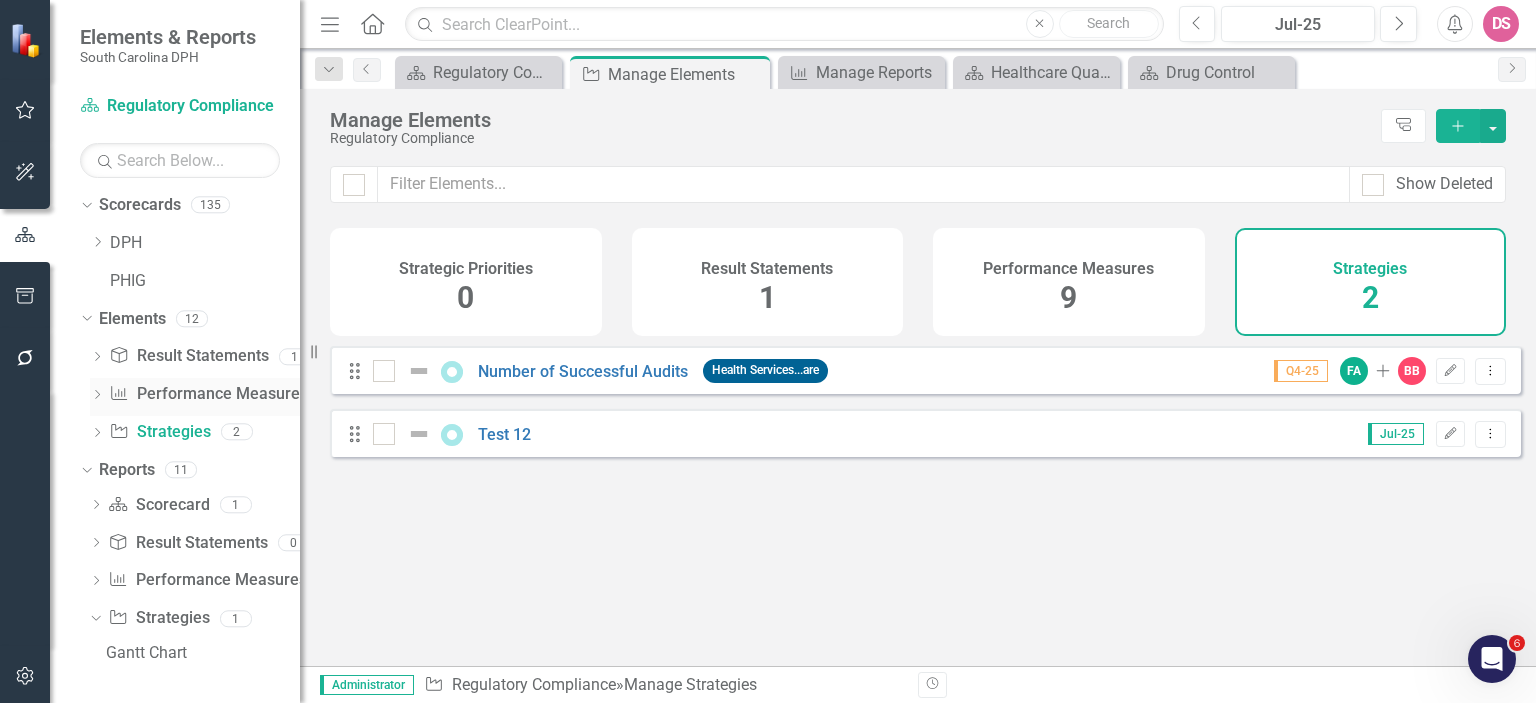 click on "Performance Measure Performance Measures" at bounding box center [208, 394] 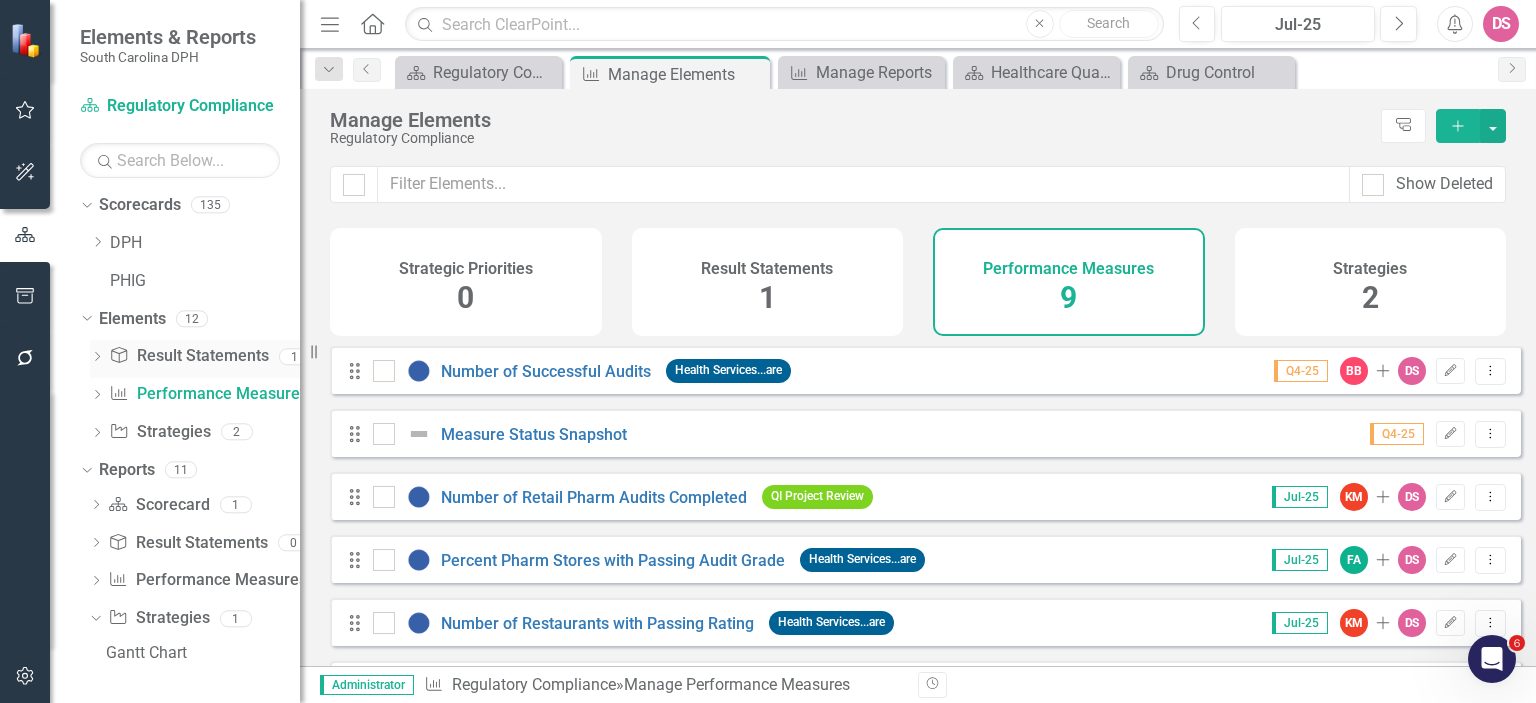 click on "Result Statement Result Statements" at bounding box center (188, 356) 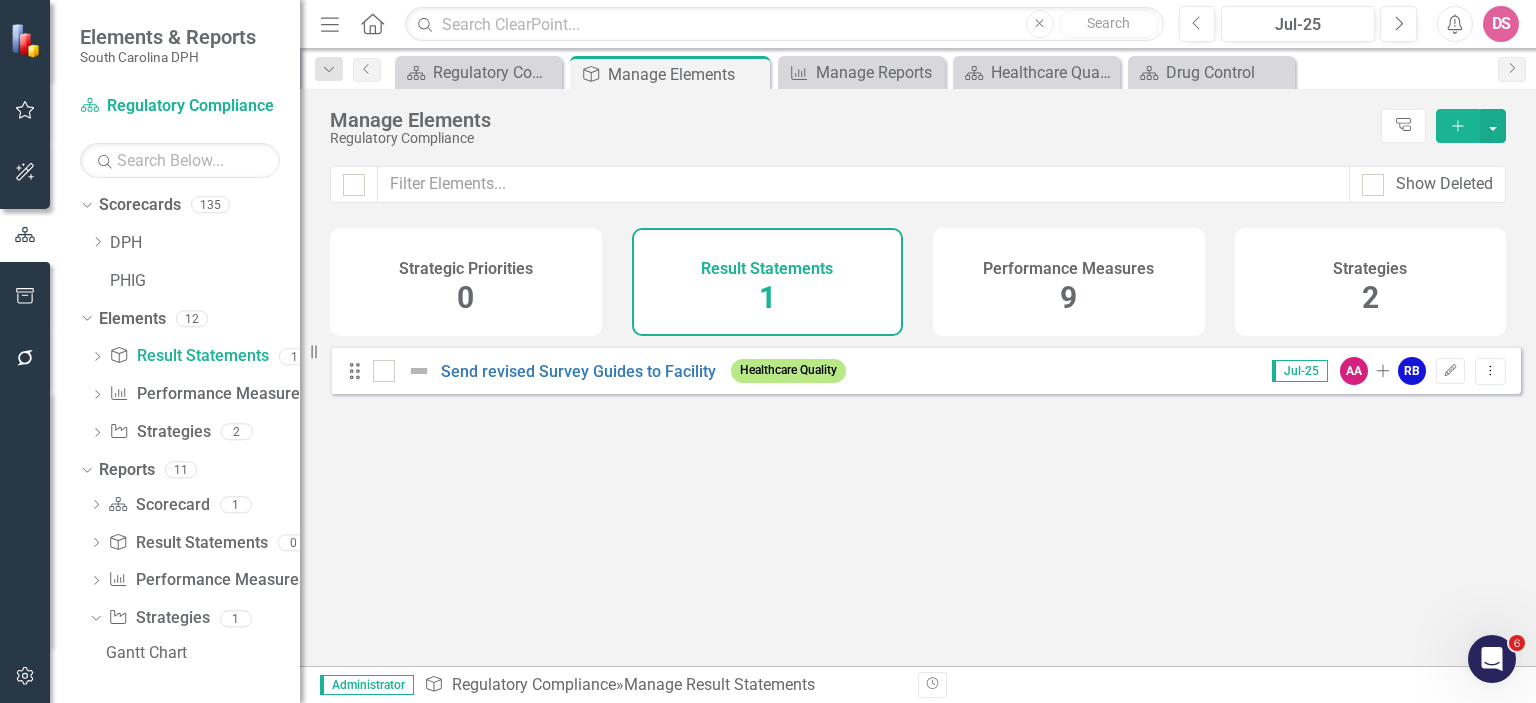 drag, startPoint x: 1460, startPoint y: 126, endPoint x: 1047, endPoint y: 140, distance: 413.2372 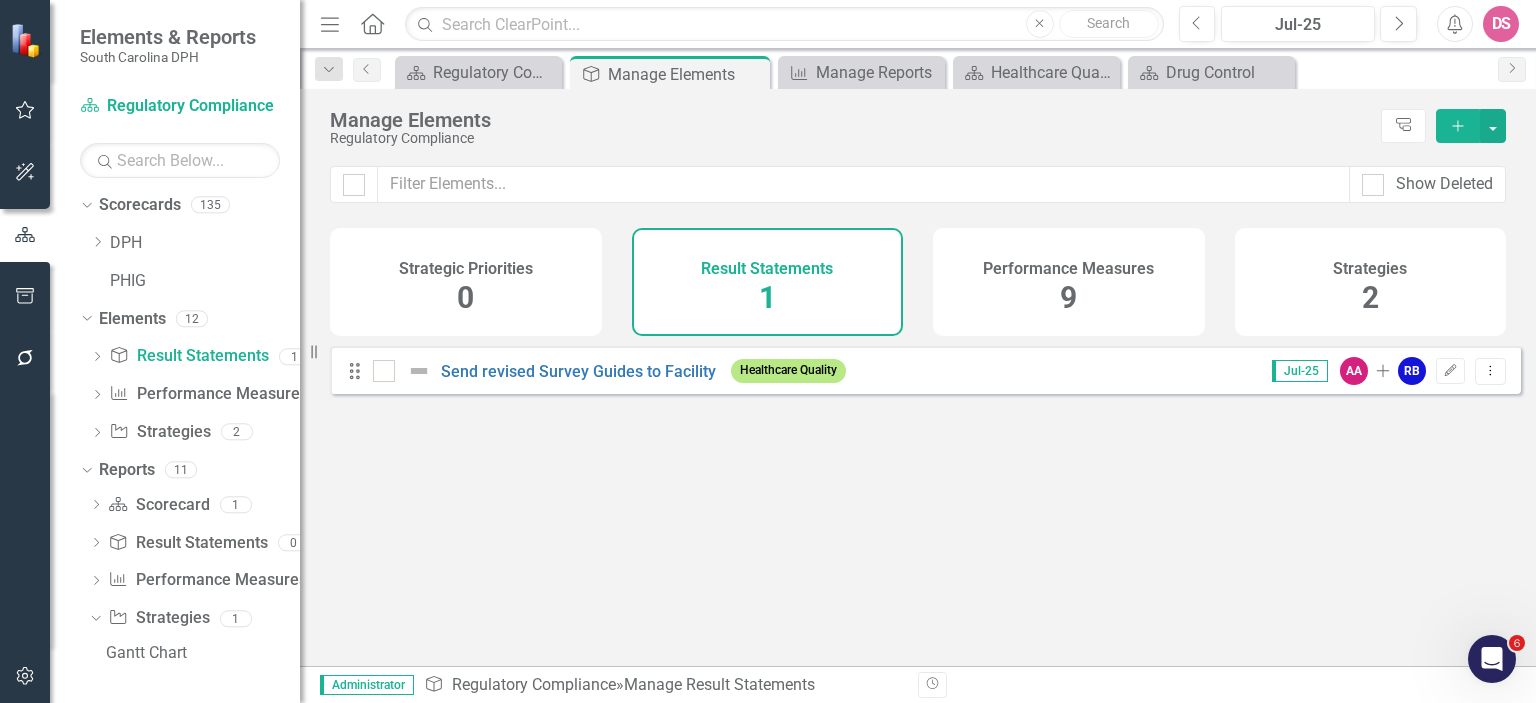 click on "Add" at bounding box center [1458, 126] 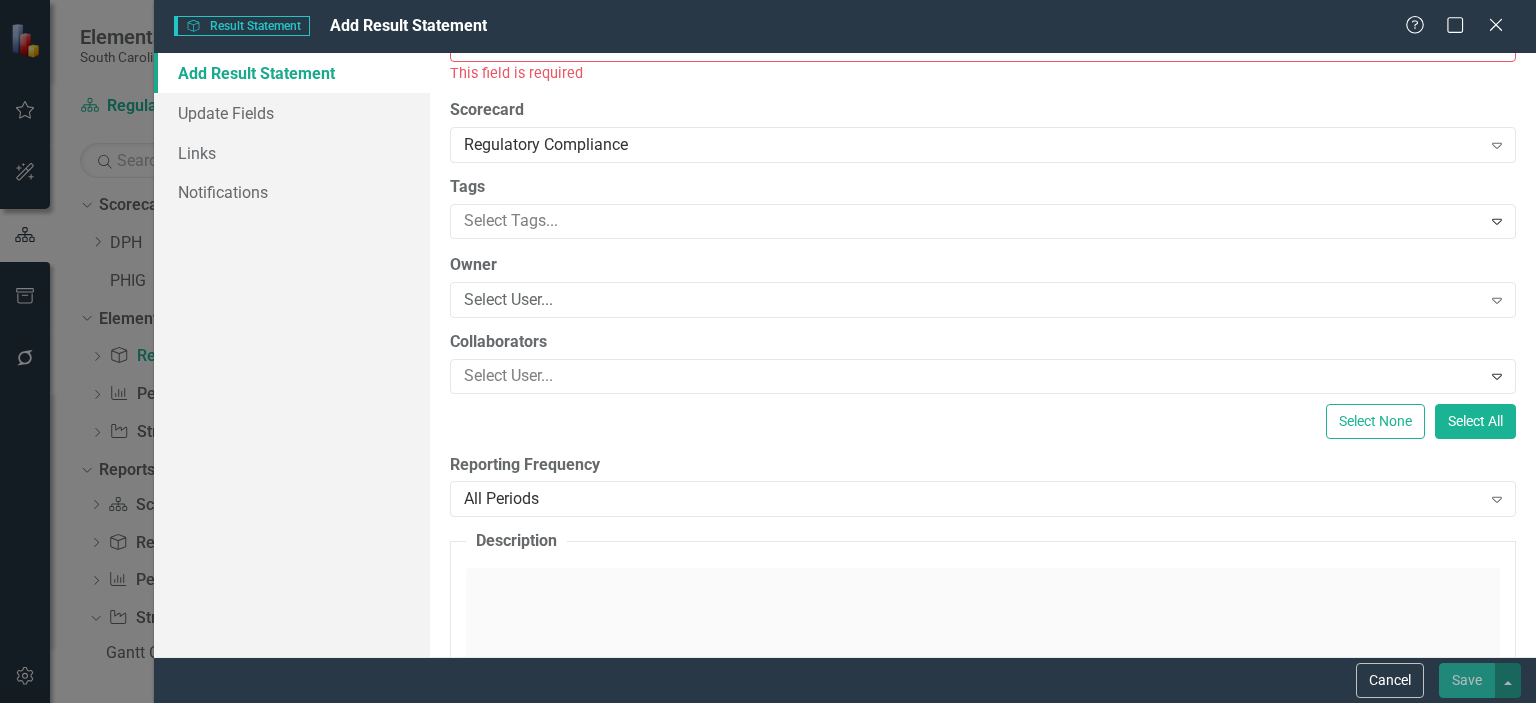 scroll, scrollTop: 0, scrollLeft: 0, axis: both 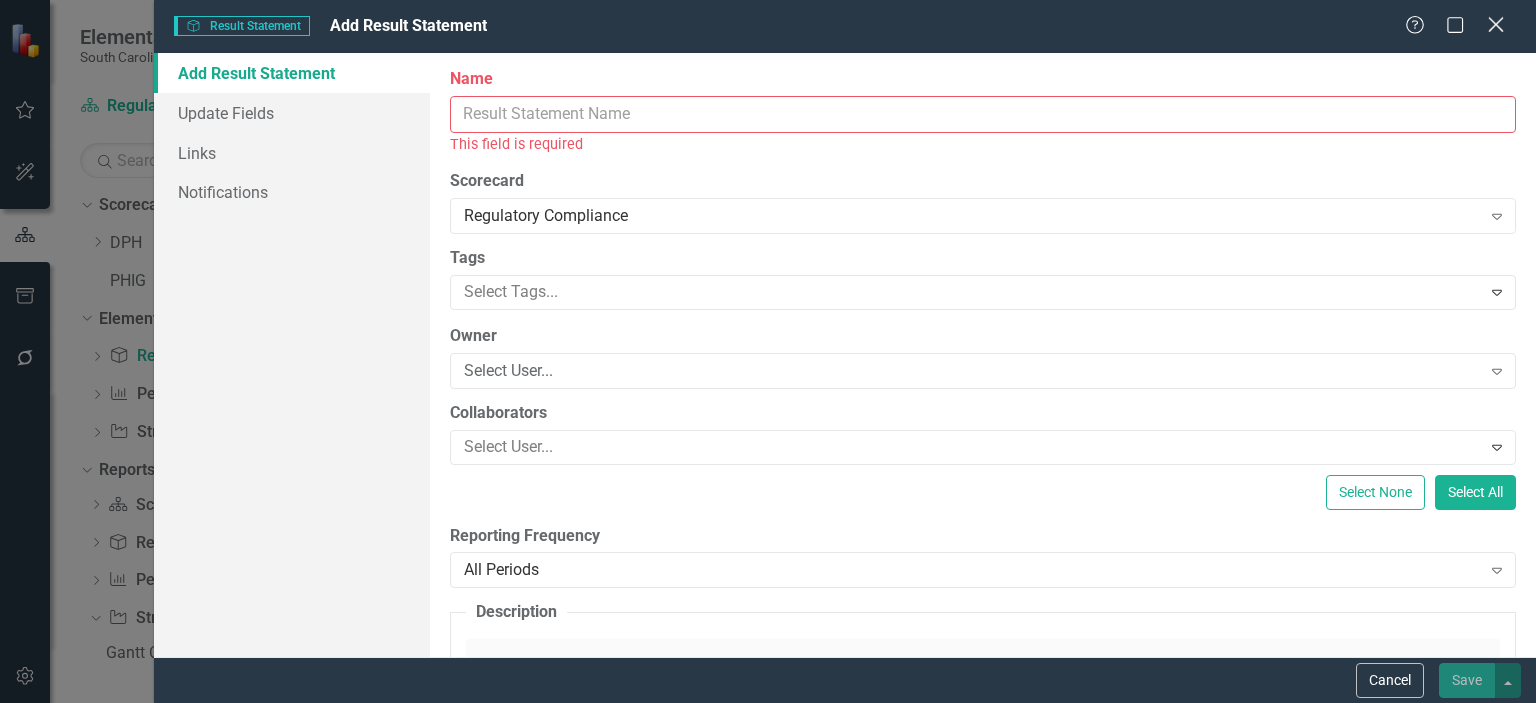 click on "Close" 